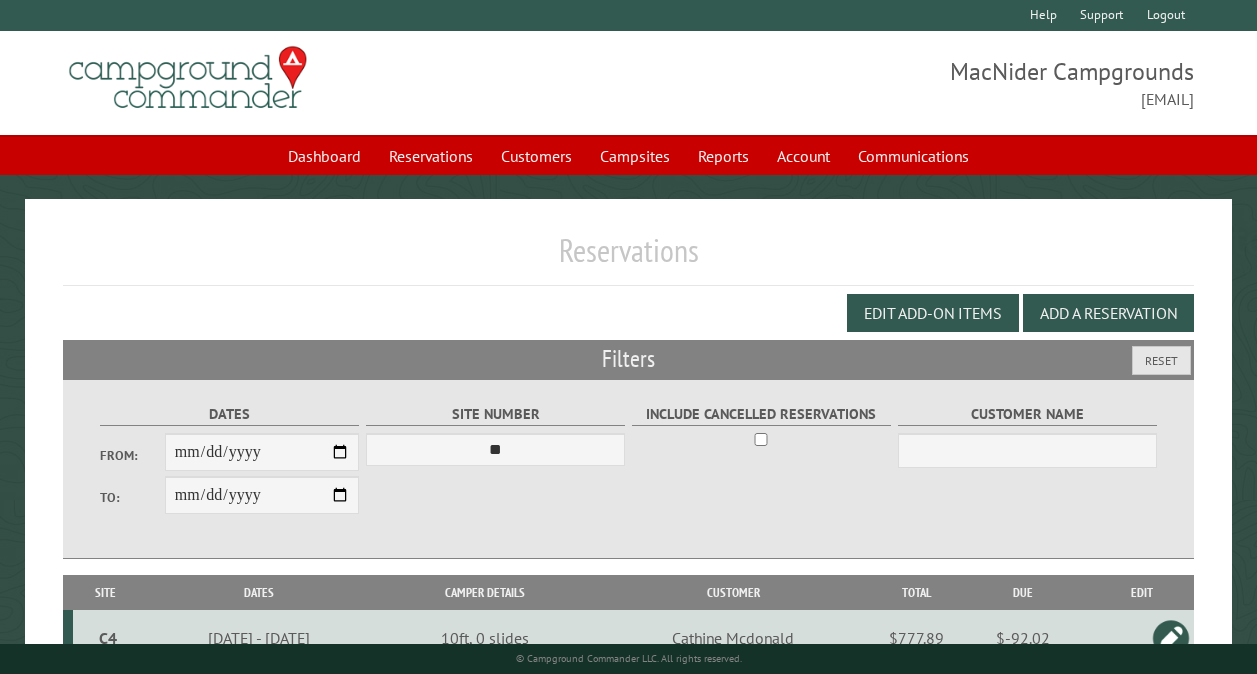 select on "**" 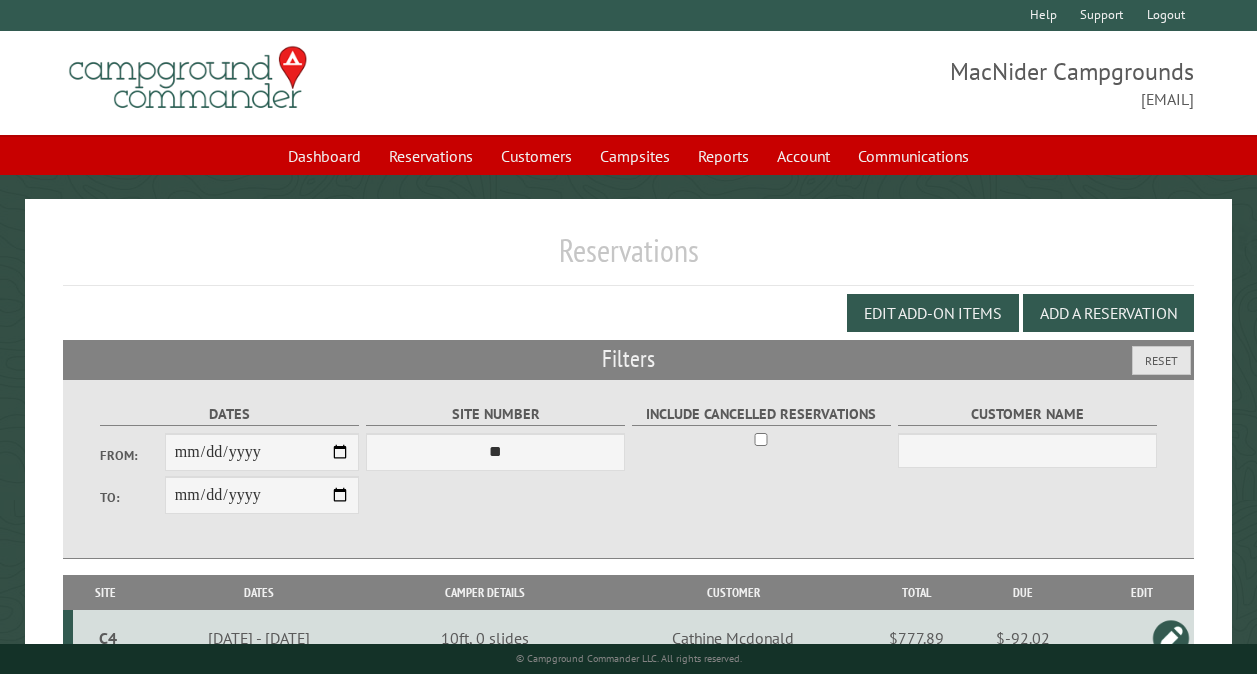 scroll, scrollTop: 112, scrollLeft: 0, axis: vertical 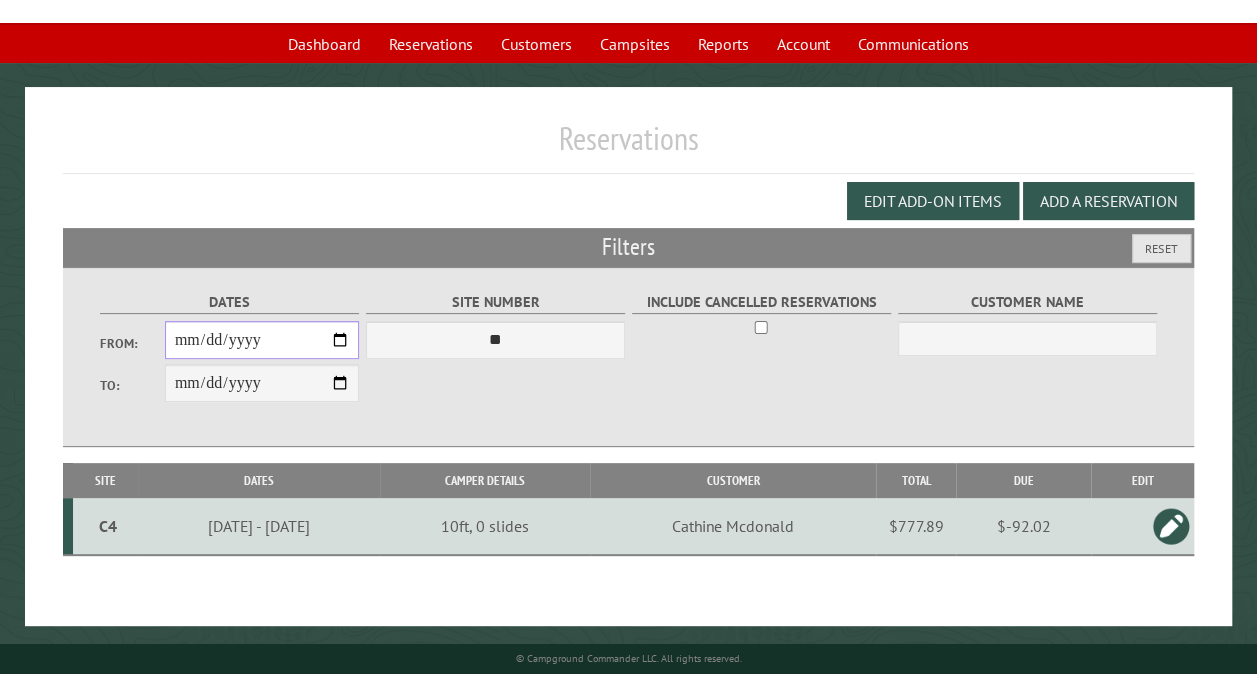 click on "**********" at bounding box center [262, 340] 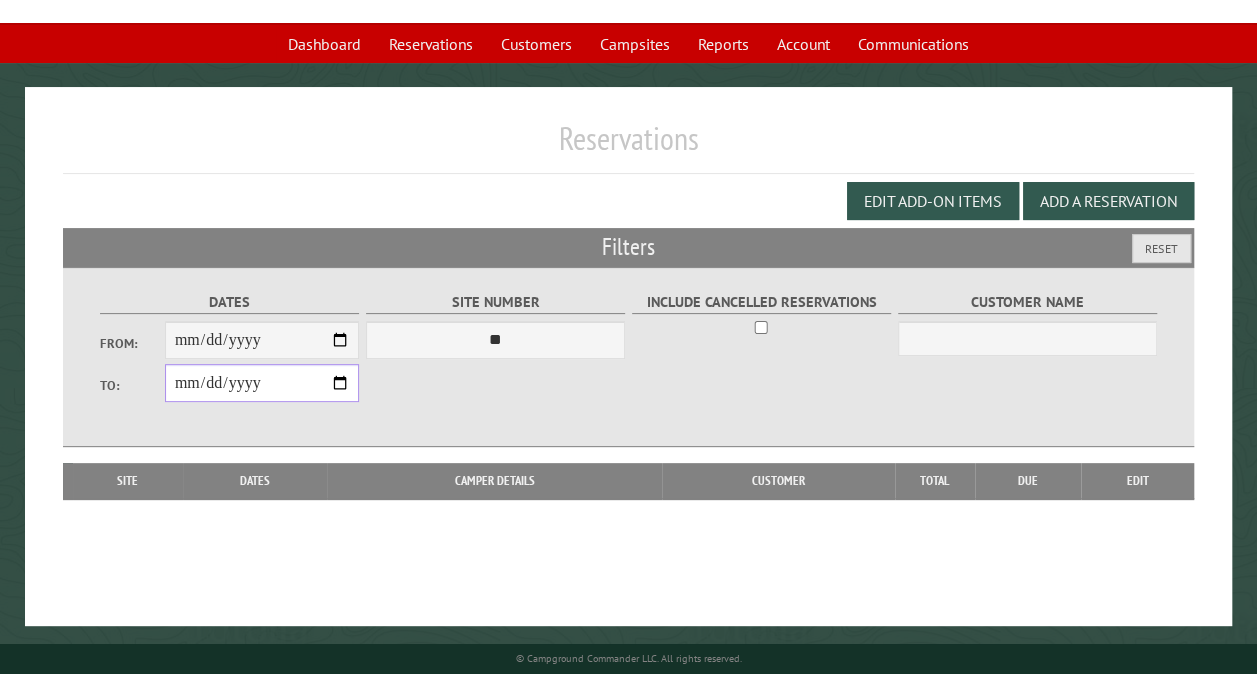 click on "**********" at bounding box center [262, 383] 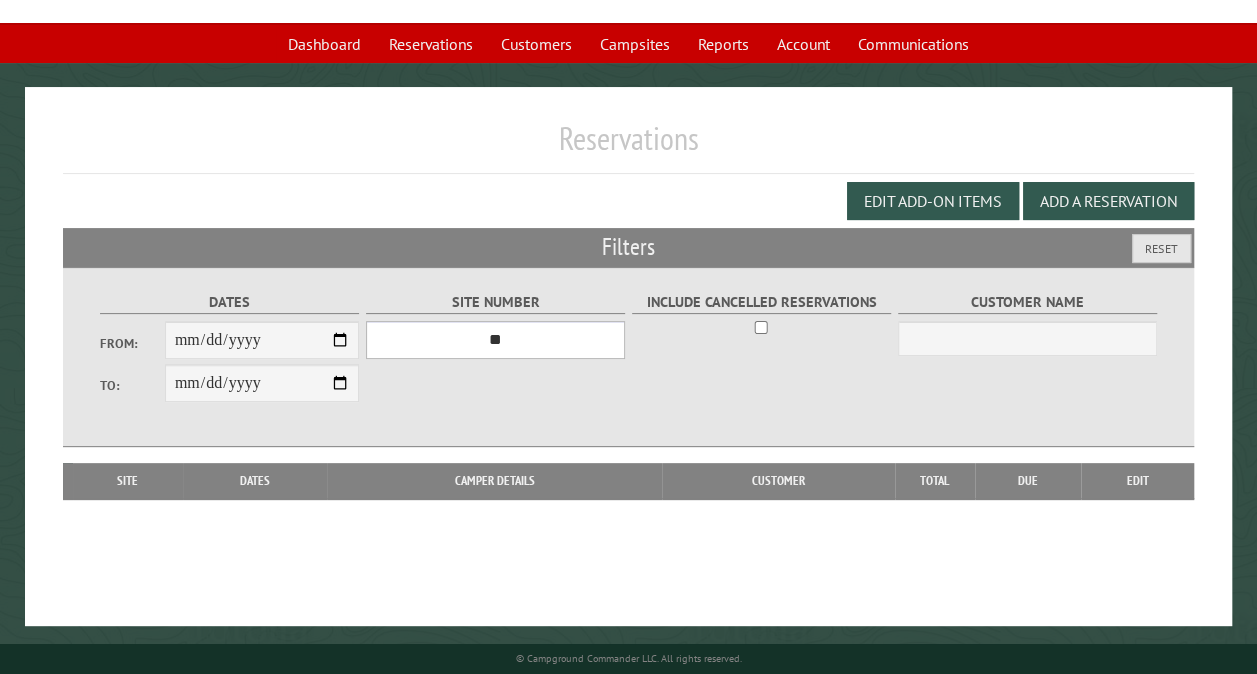 click on "*** ** ** ** ** ** ** ** ** ** *** *** *** *** ** ** ** ** ** ** ** ** ** *** *** ** ** ** ** ** ** ********* ** ** ** ** ** ** ** ** ** *** *** *** *** *** *** ** ** ** ** ** ** ** ** ** *** *** *** *** *** *** ** ** ** ** ** ** ** ** ** ** ** ** ** ** ** ** ** ** ** ** ** ** ** ** *** *** *** *** *** ***" at bounding box center (495, 340) 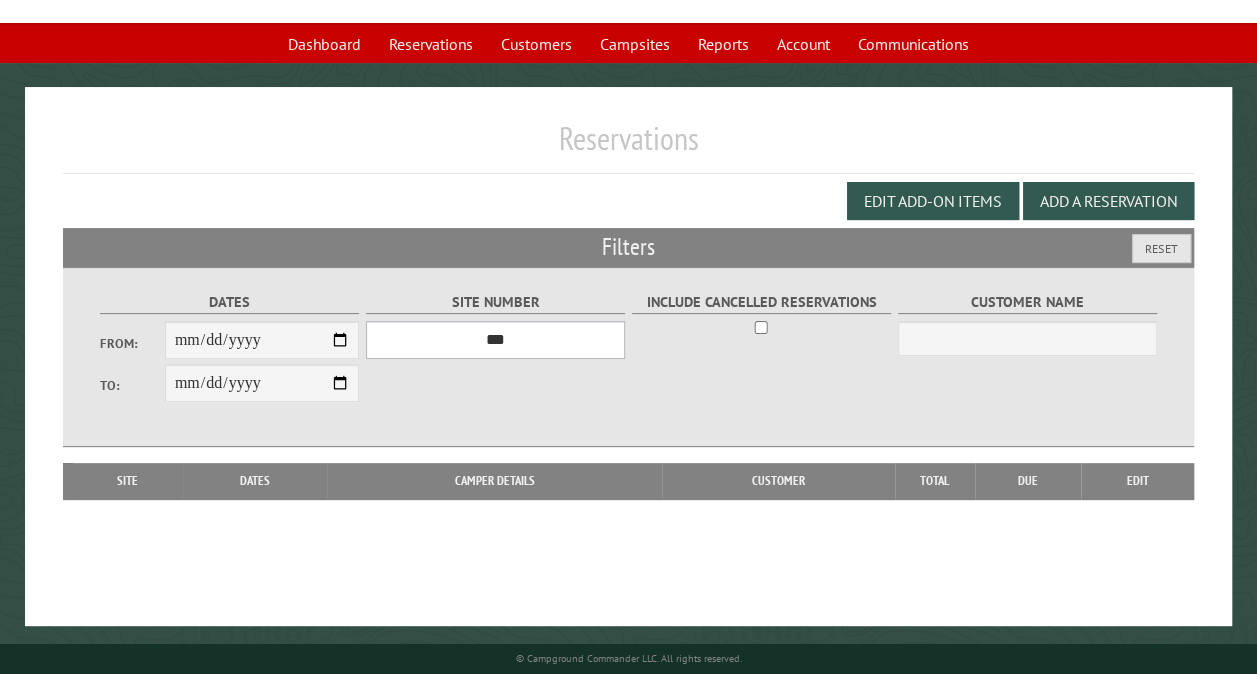click on "*** ** ** ** ** ** ** ** ** ** *** *** *** *** ** ** ** ** ** ** ** ** ** *** *** ** ** ** ** ** ** ********* ** ** ** ** ** ** ** ** ** *** *** *** *** *** *** ** ** ** ** ** ** ** ** ** *** *** *** *** *** *** ** ** ** ** ** ** ** ** ** ** ** ** ** ** ** ** ** ** ** ** ** ** ** ** *** *** *** *** *** ***" at bounding box center (495, 340) 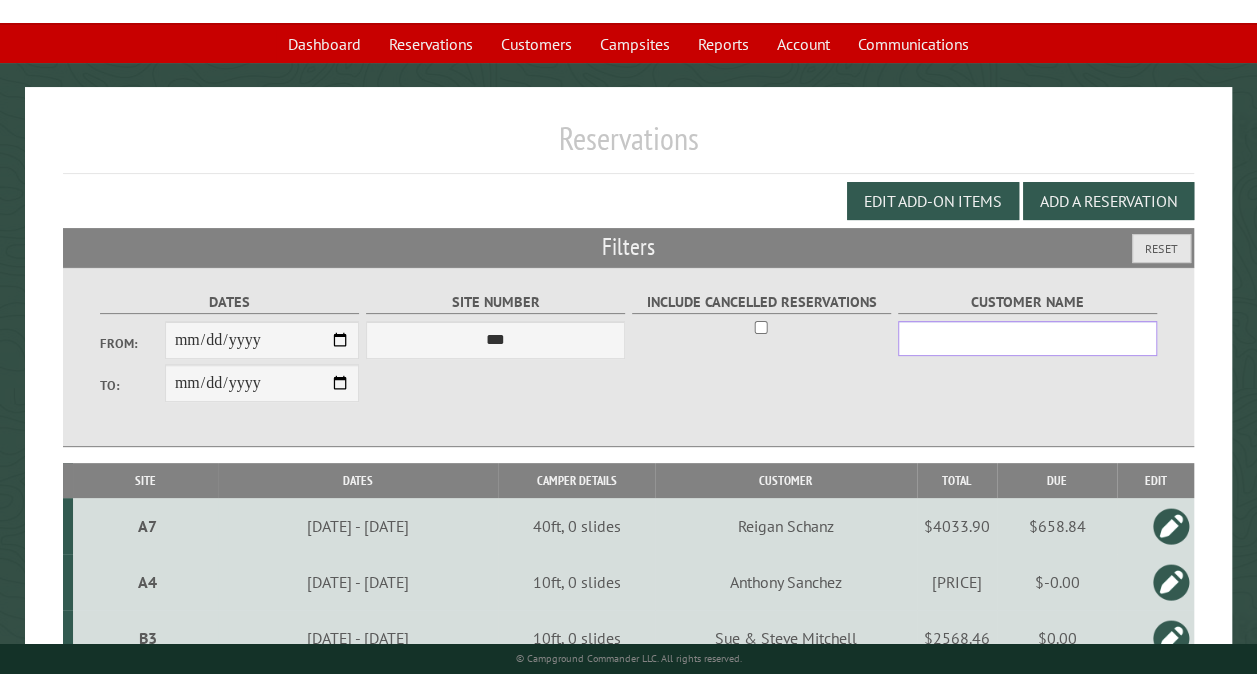 click on "Customer Name" at bounding box center [1027, 338] 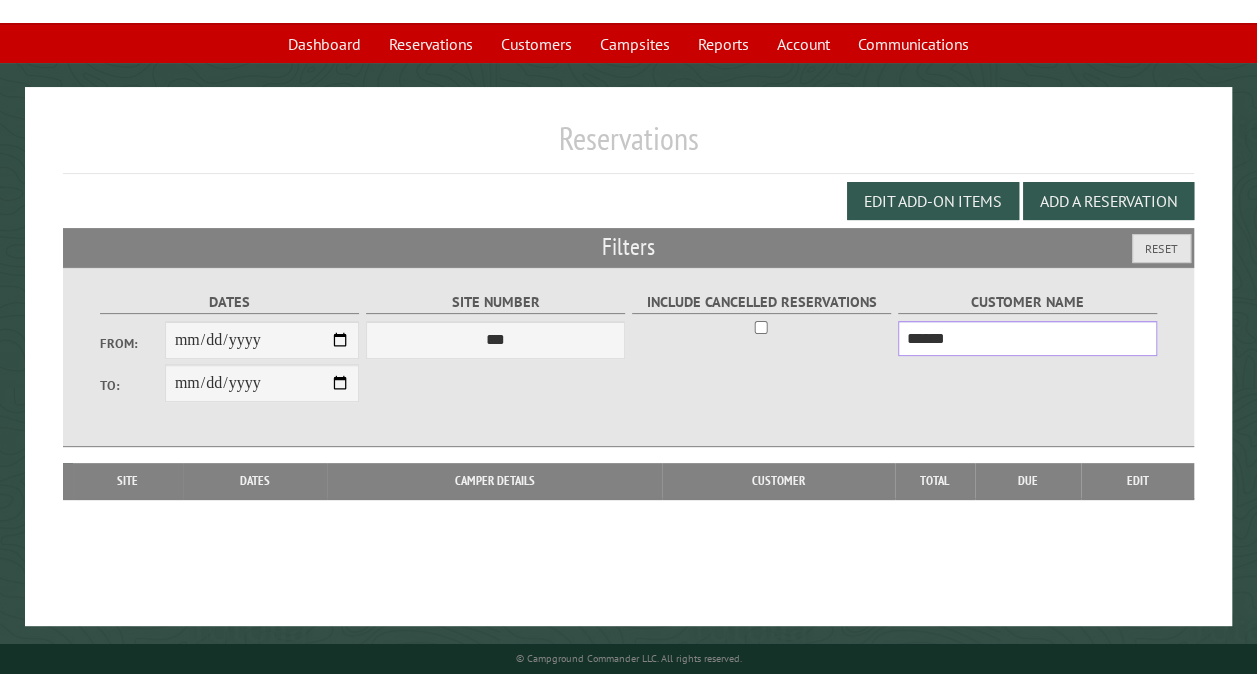 type on "******" 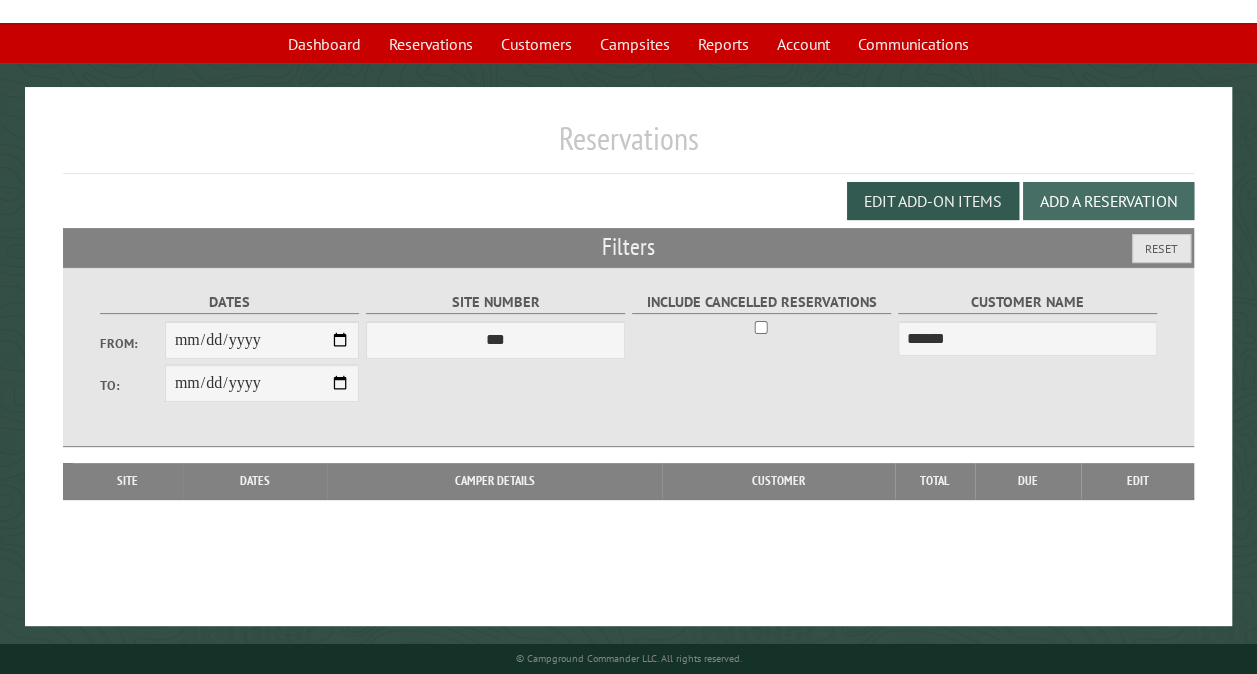 click on "Add a Reservation" at bounding box center [1108, 201] 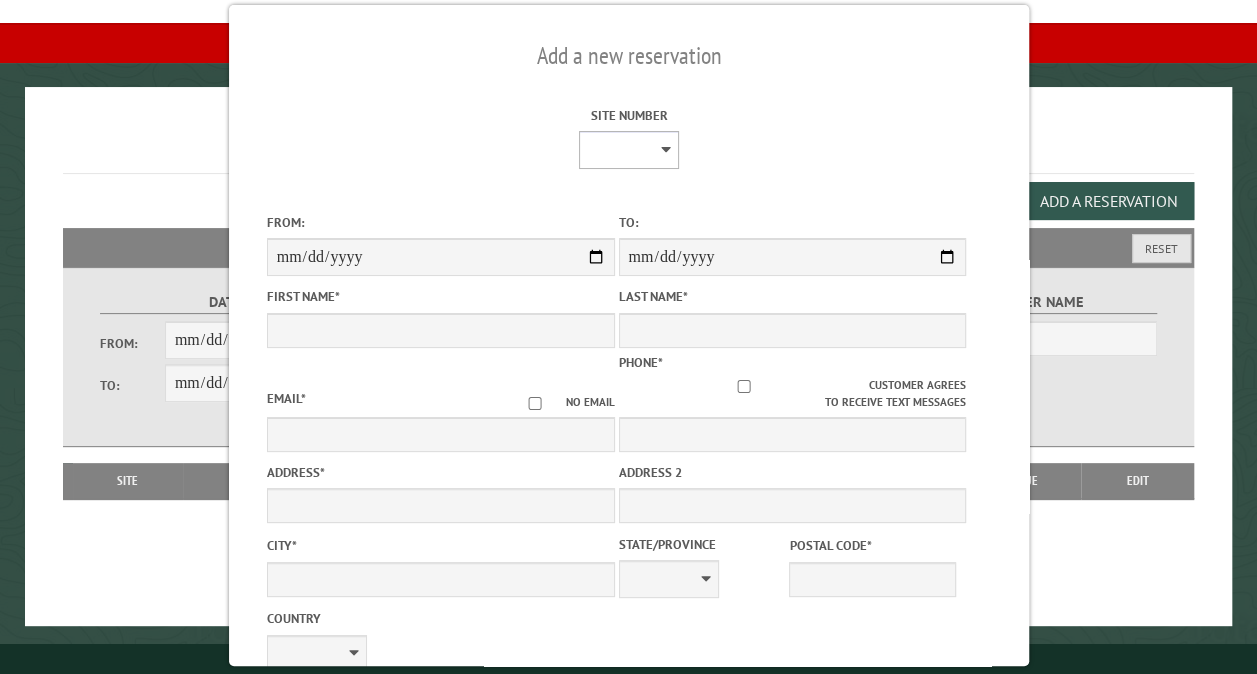 click on "** ** ** ** ** ** ** ** ** *** *** *** *** ** ** ** ** ** ** ** ** ** *** *** ** ** ** ** ** ** ********* ** ** ** ** ** ** ** ** ** *** *** *** *** *** *** ** ** ** ** ** ** ** ** ** *** *** *** *** *** *** ** ** ** ** ** ** ** ** ** ** ** ** ** ** ** ** ** ** ** ** ** ** ** ** *** *** *** *** *** ***" at bounding box center (628, 150) 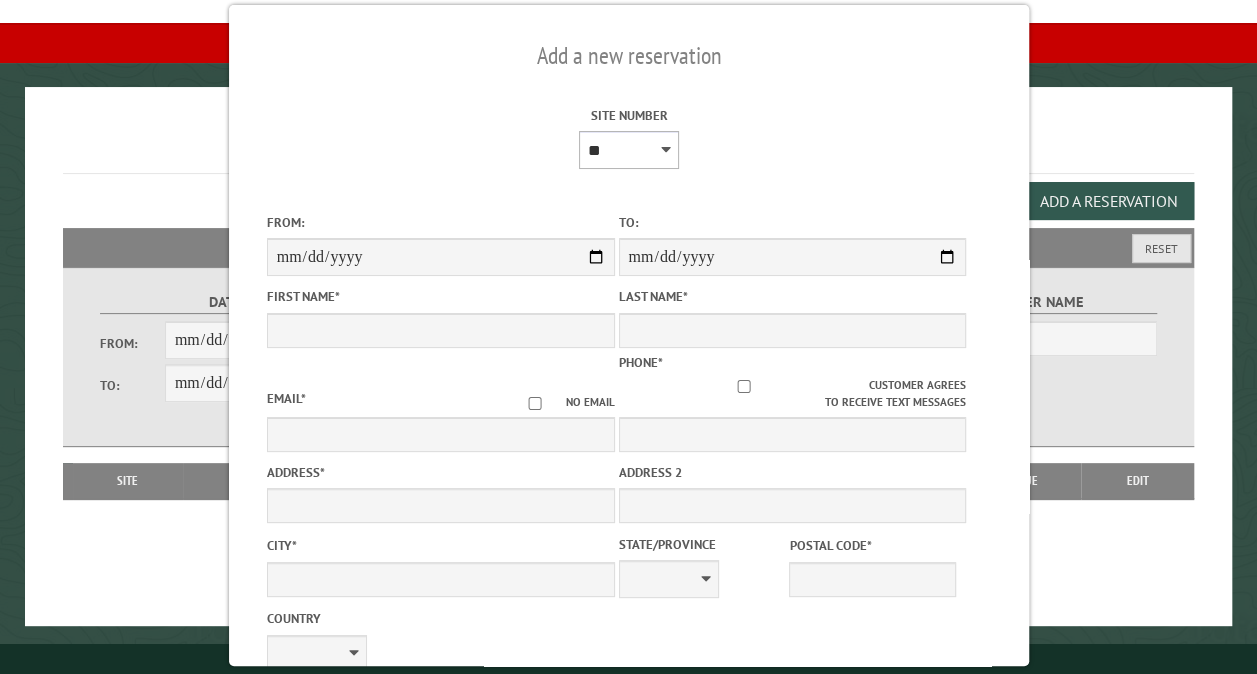 click on "** ** ** ** ** ** ** ** ** *** *** *** *** ** ** ** ** ** ** ** ** ** *** *** ** ** ** ** ** ** ********* ** ** ** ** ** ** ** ** ** *** *** *** *** *** *** ** ** ** ** ** ** ** ** ** *** *** *** *** *** *** ** ** ** ** ** ** ** ** ** ** ** ** ** ** ** ** ** ** ** ** ** ** ** ** *** *** *** *** *** ***" at bounding box center [628, 150] 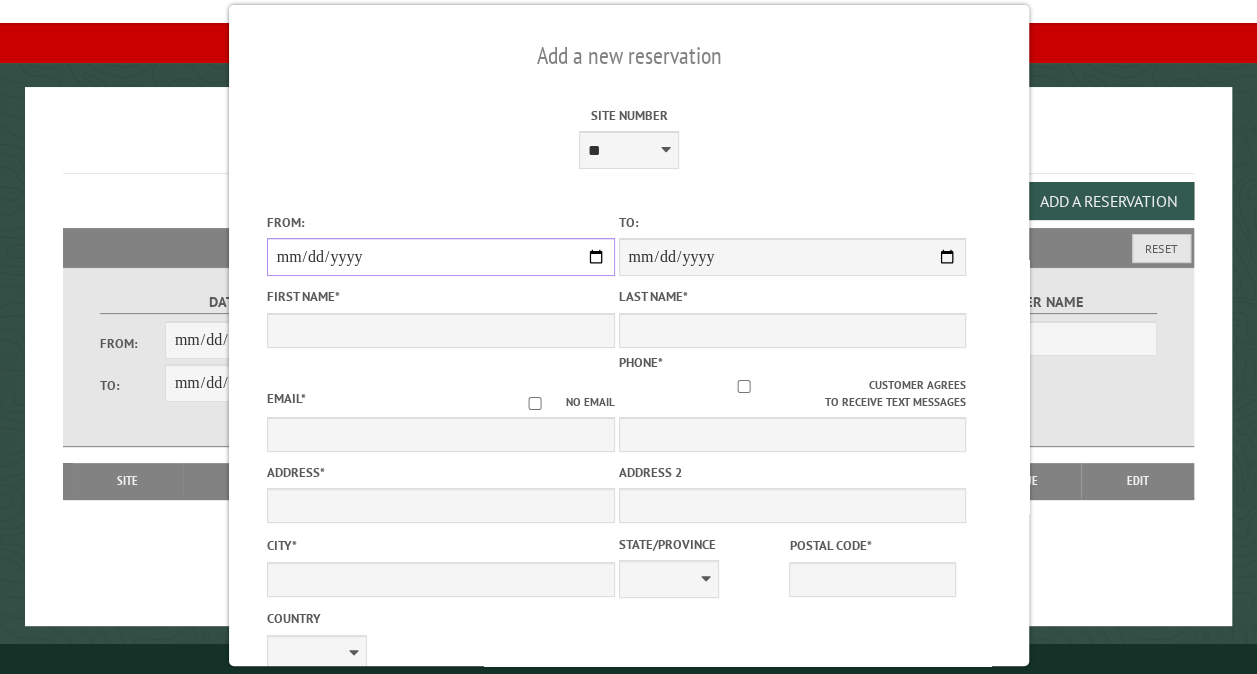 click on "From:" at bounding box center [440, 257] 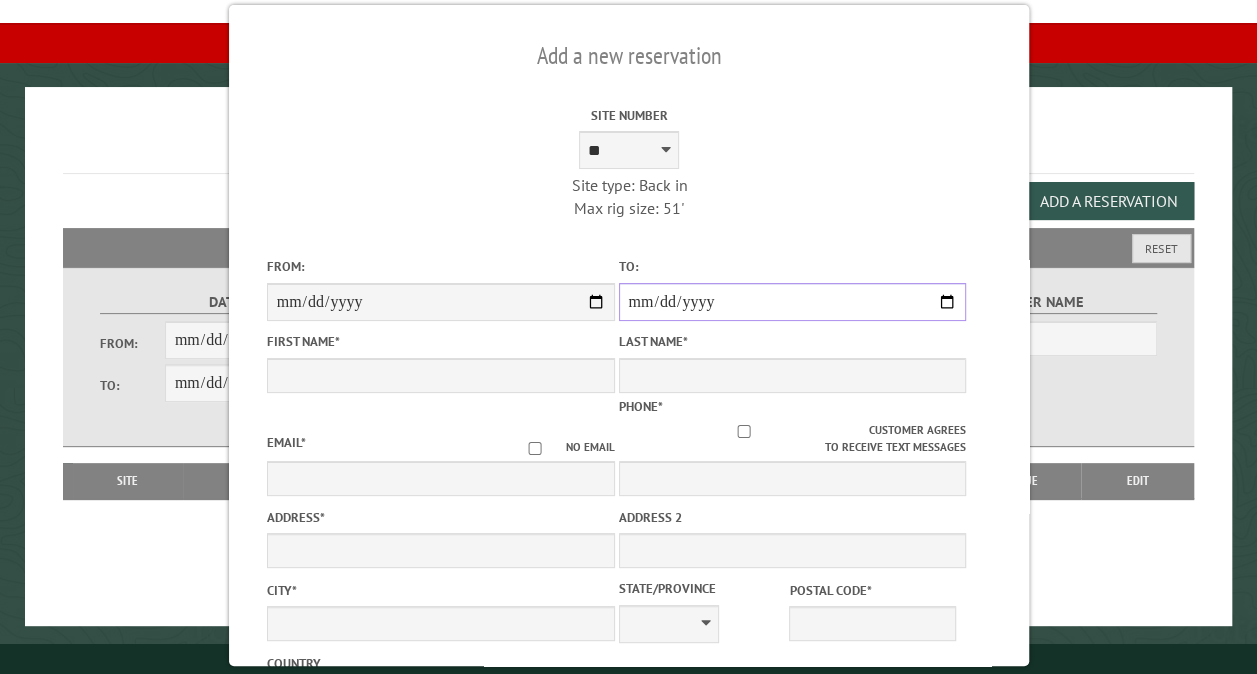 drag, startPoint x: 930, startPoint y: 301, endPoint x: 837, endPoint y: 314, distance: 93.904205 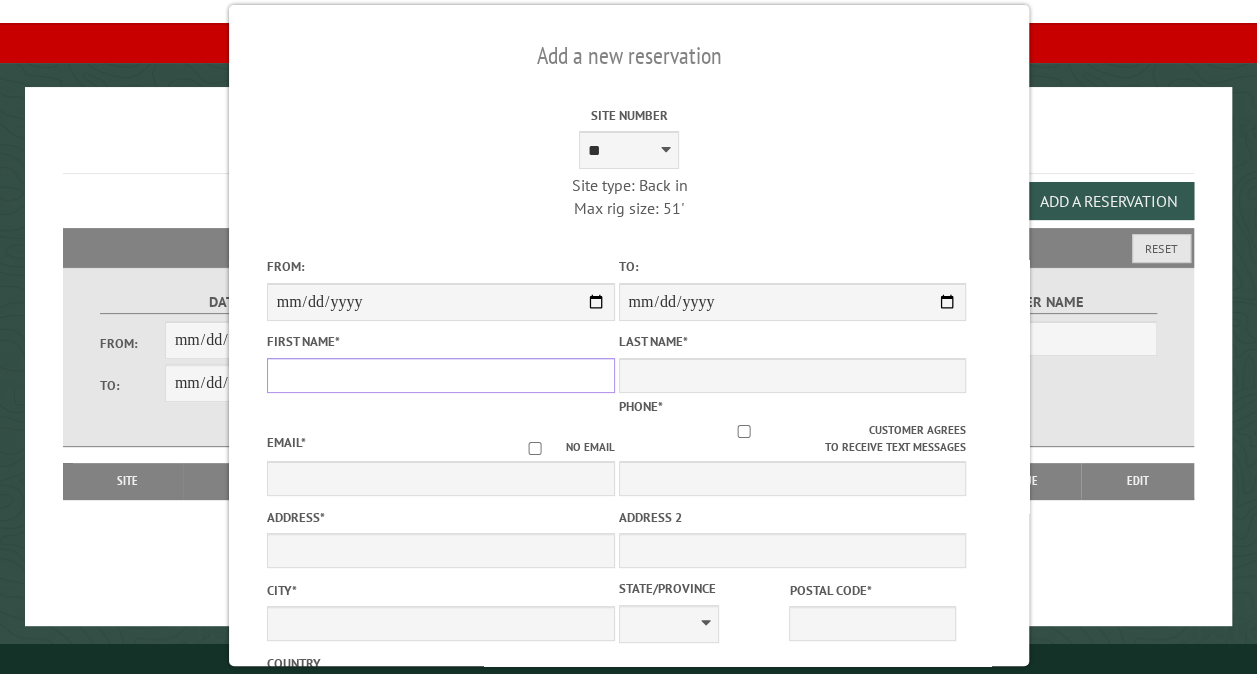 click on "First Name *" at bounding box center (440, 375) 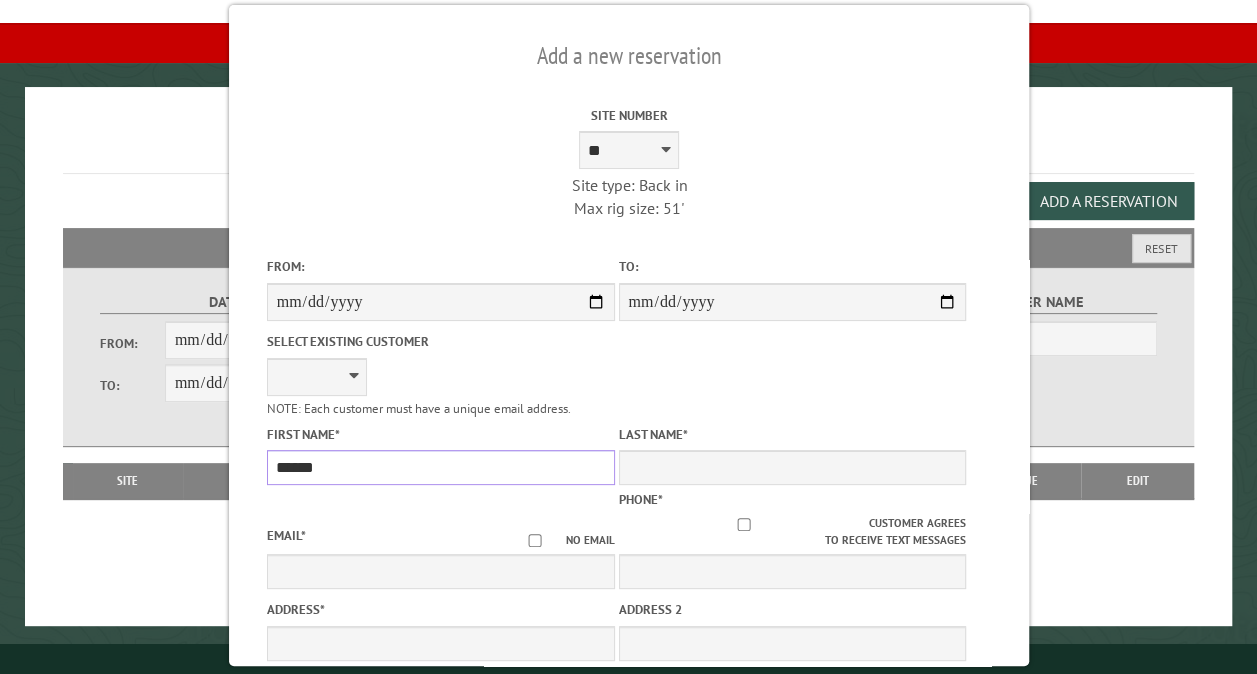 type on "******" 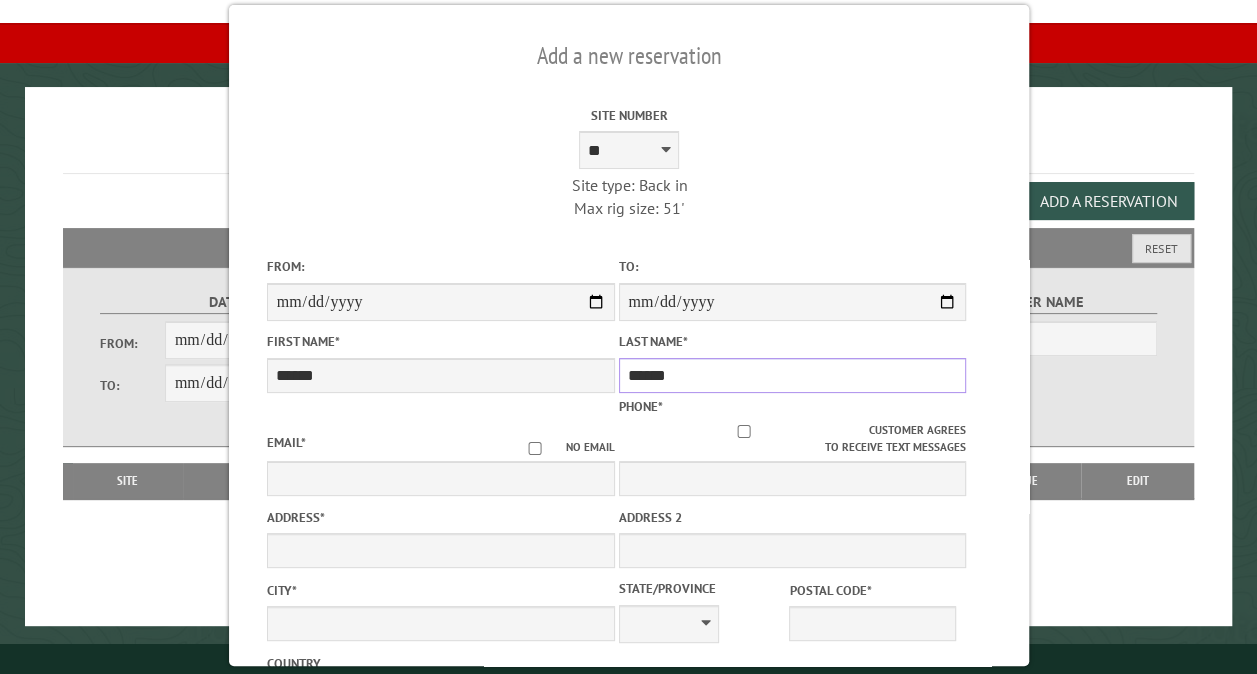 type on "******" 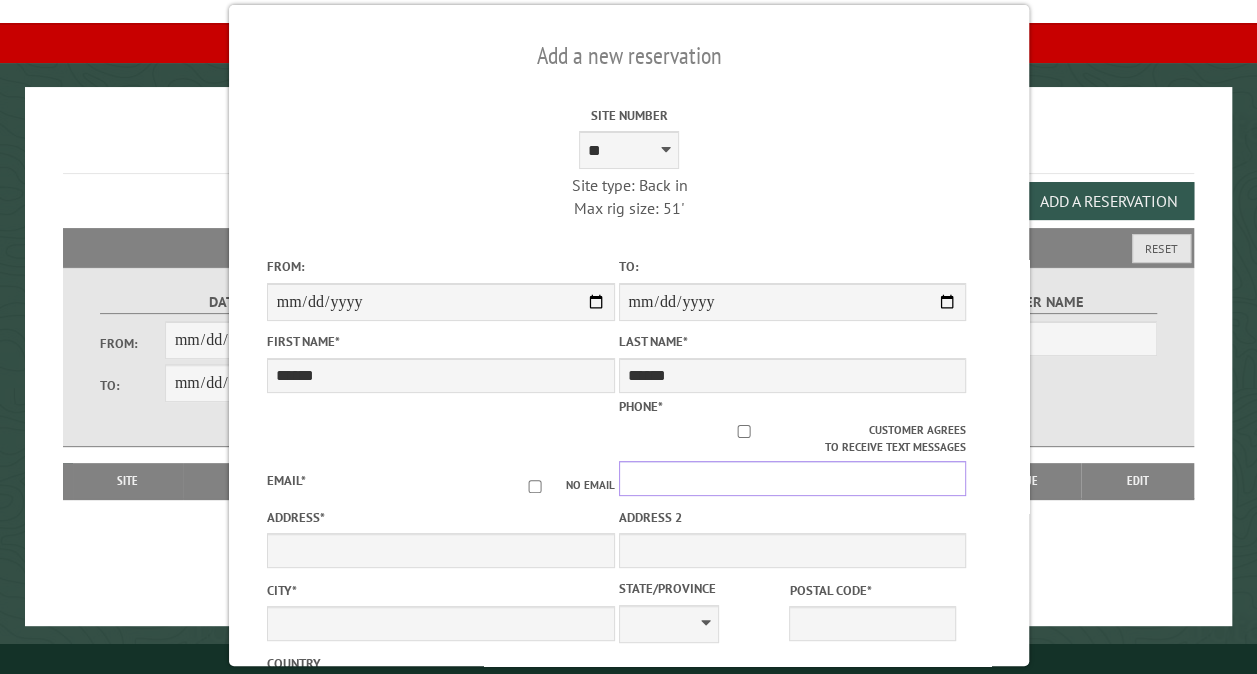 click on "Phone *" at bounding box center [792, 478] 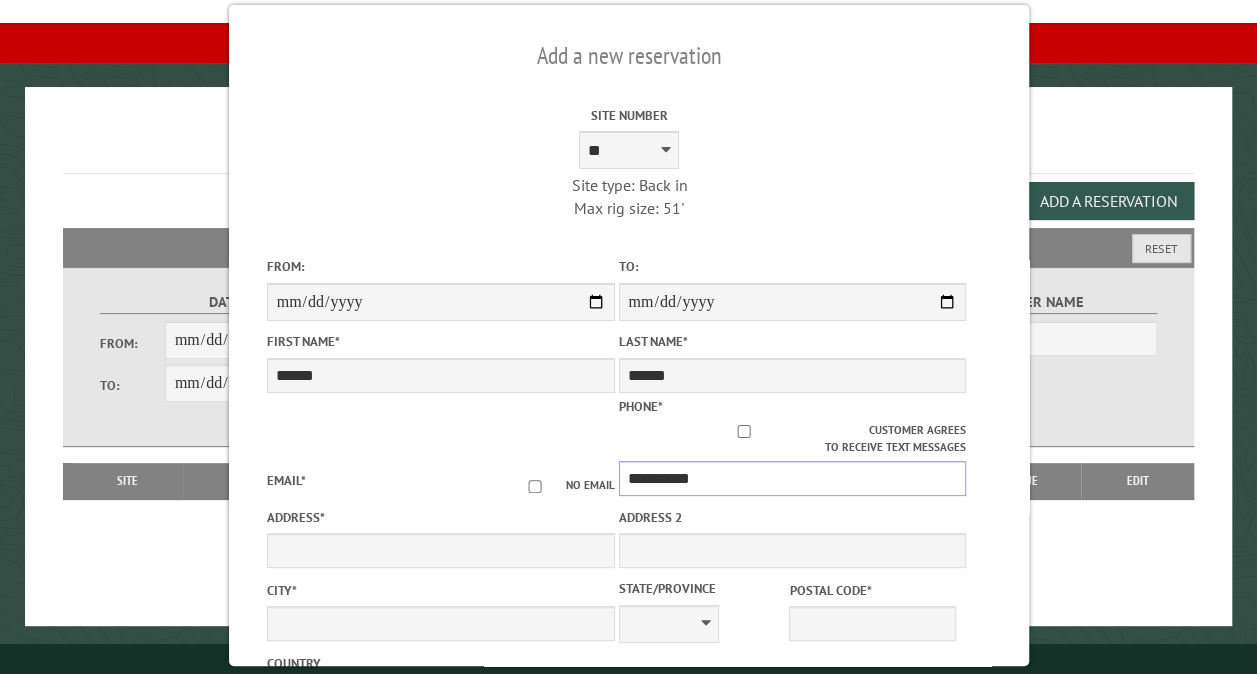 type on "**********" 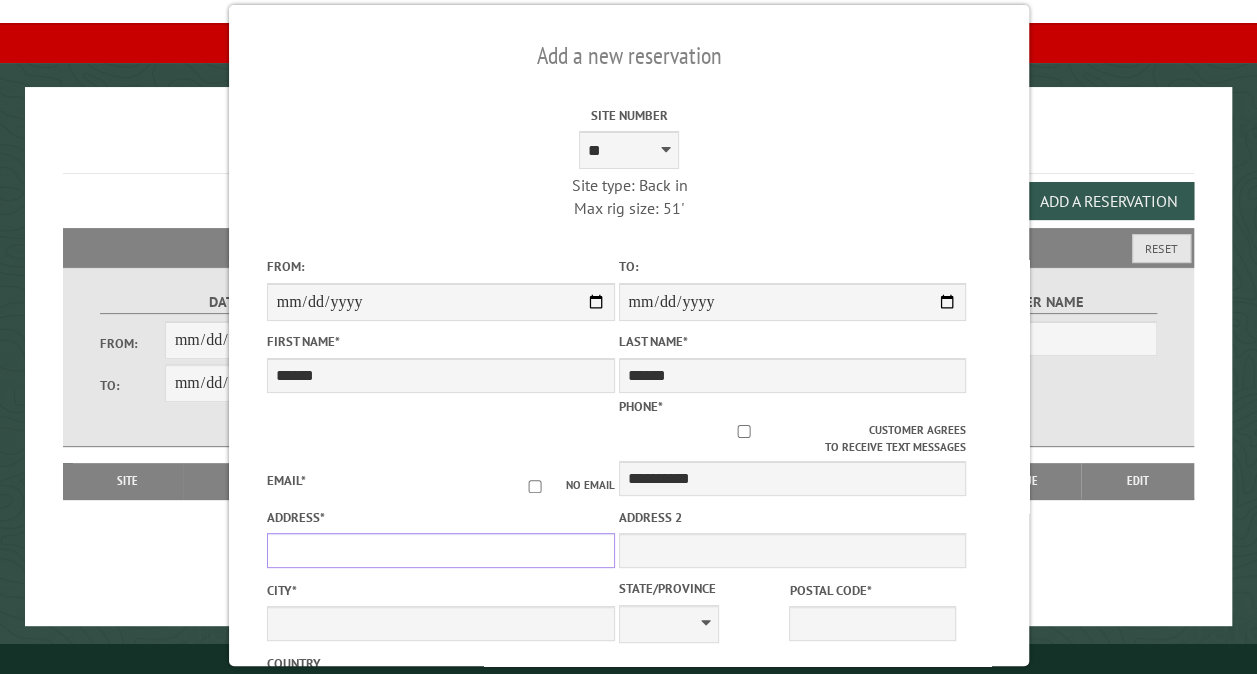 click on "Address *" at bounding box center [440, 550] 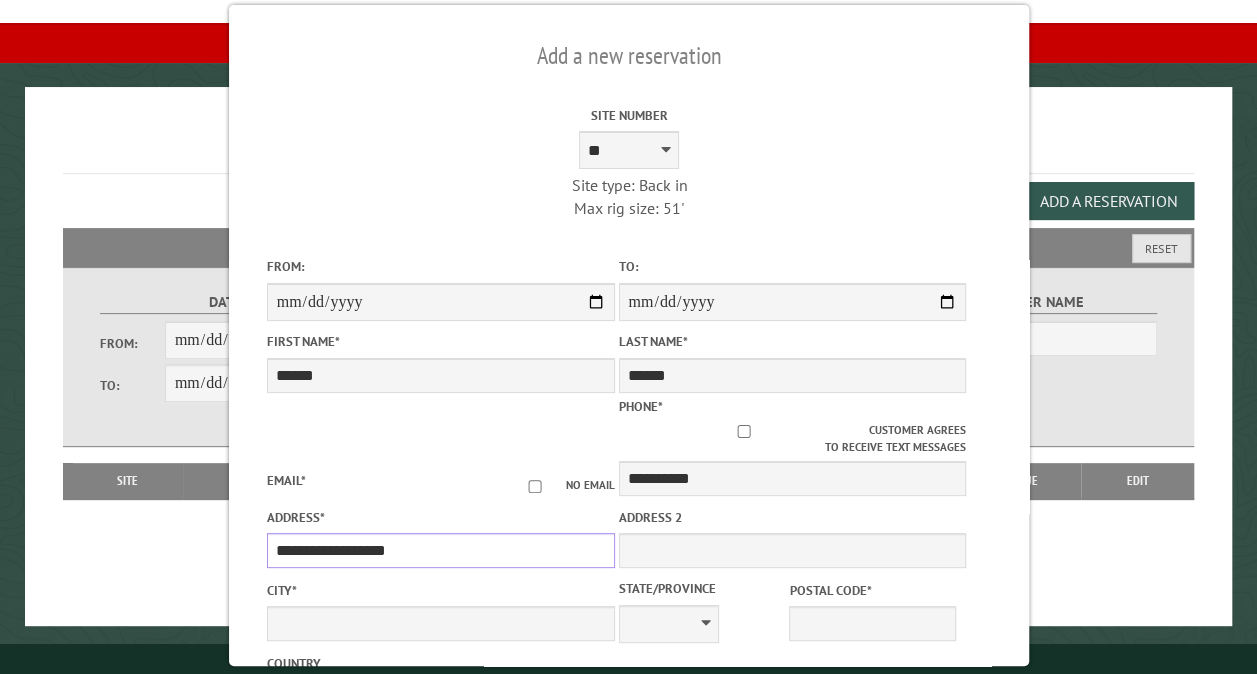 type on "**********" 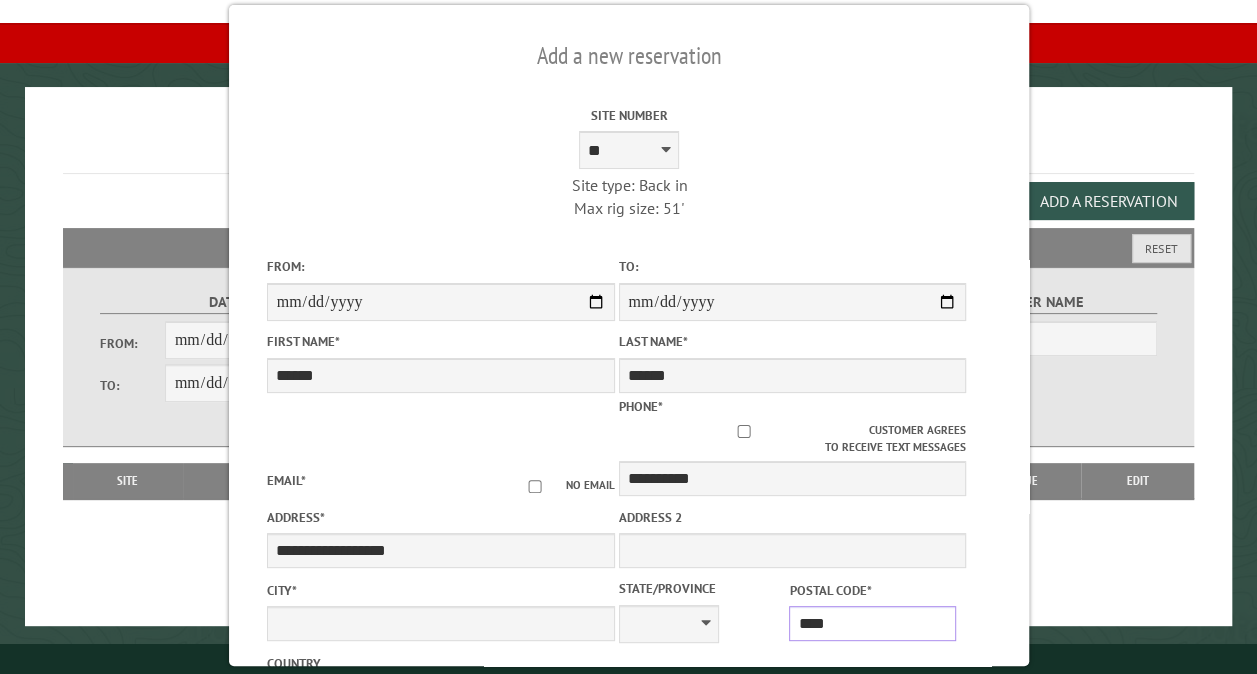 type on "*****" 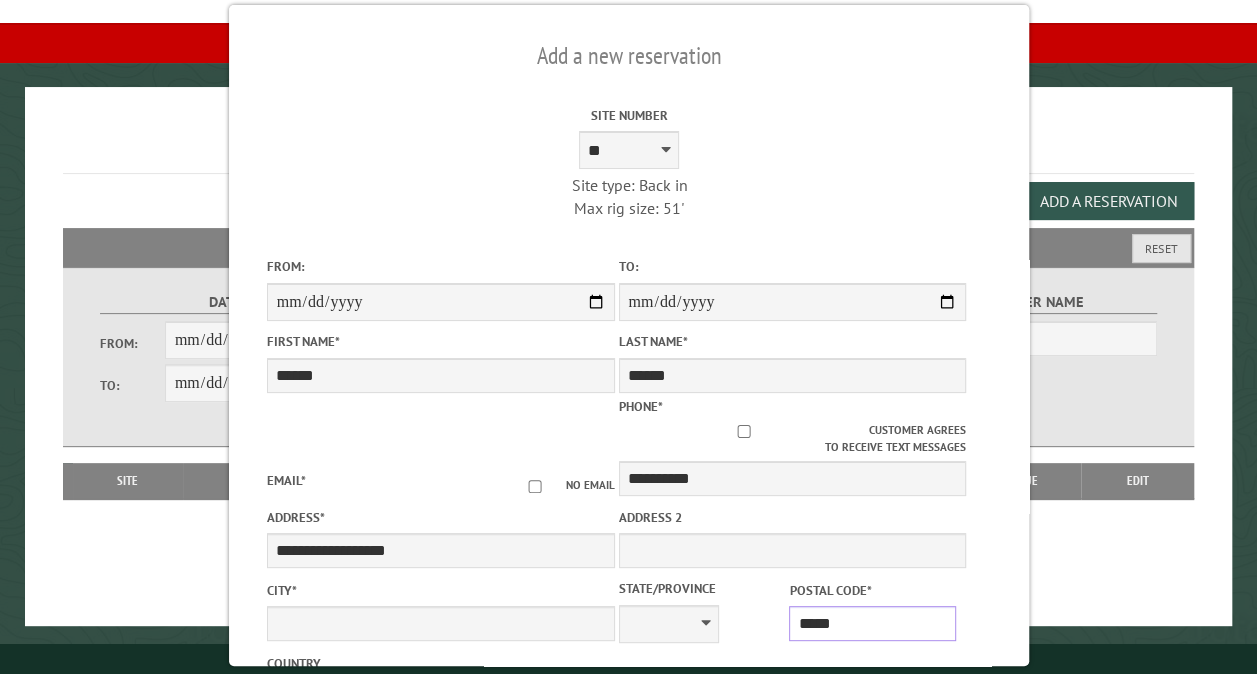 type on "**********" 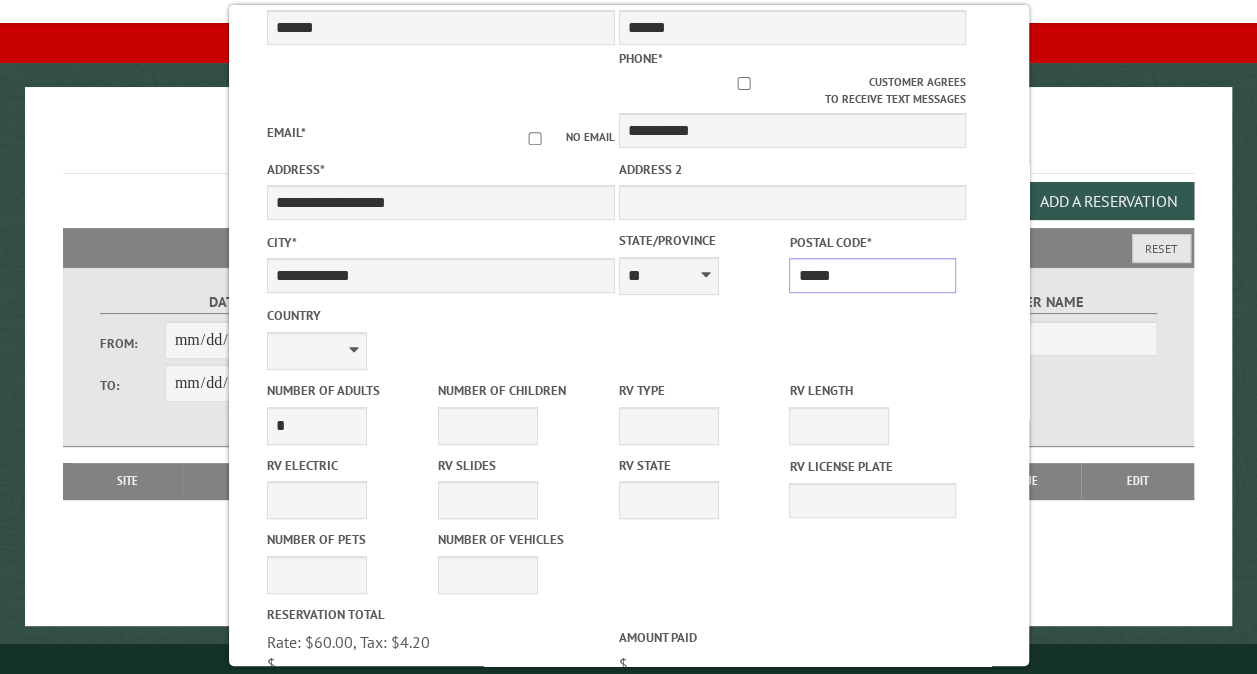 scroll, scrollTop: 400, scrollLeft: 0, axis: vertical 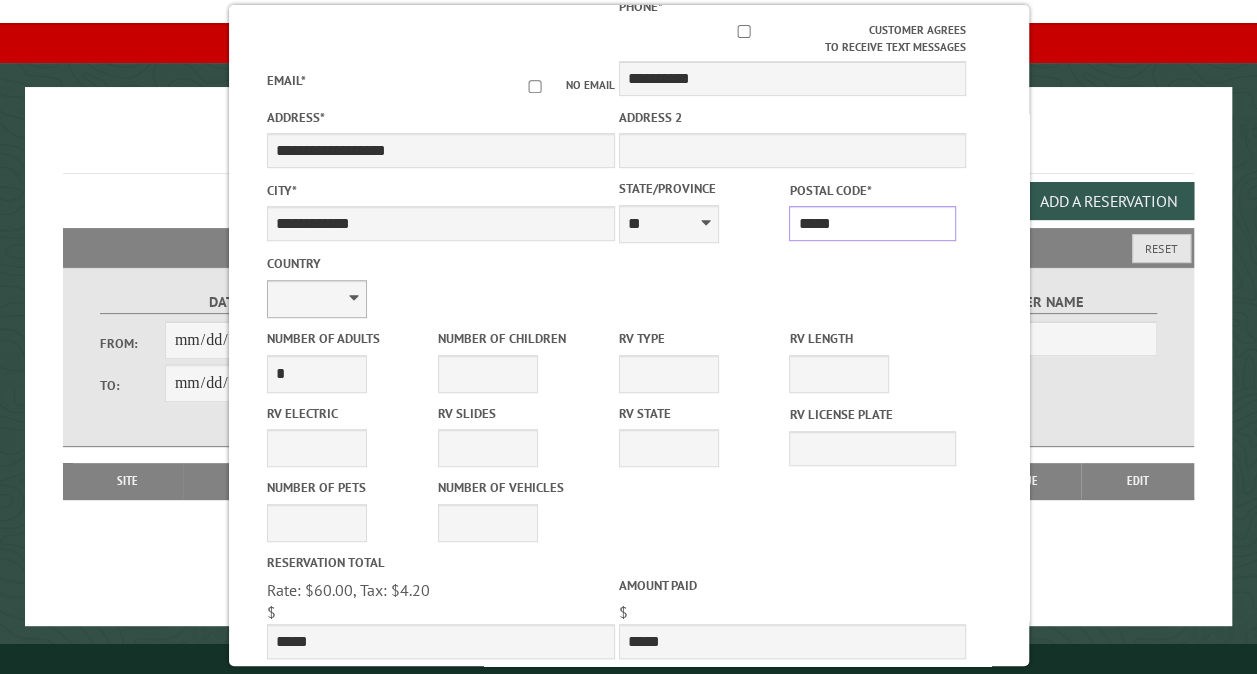type on "*****" 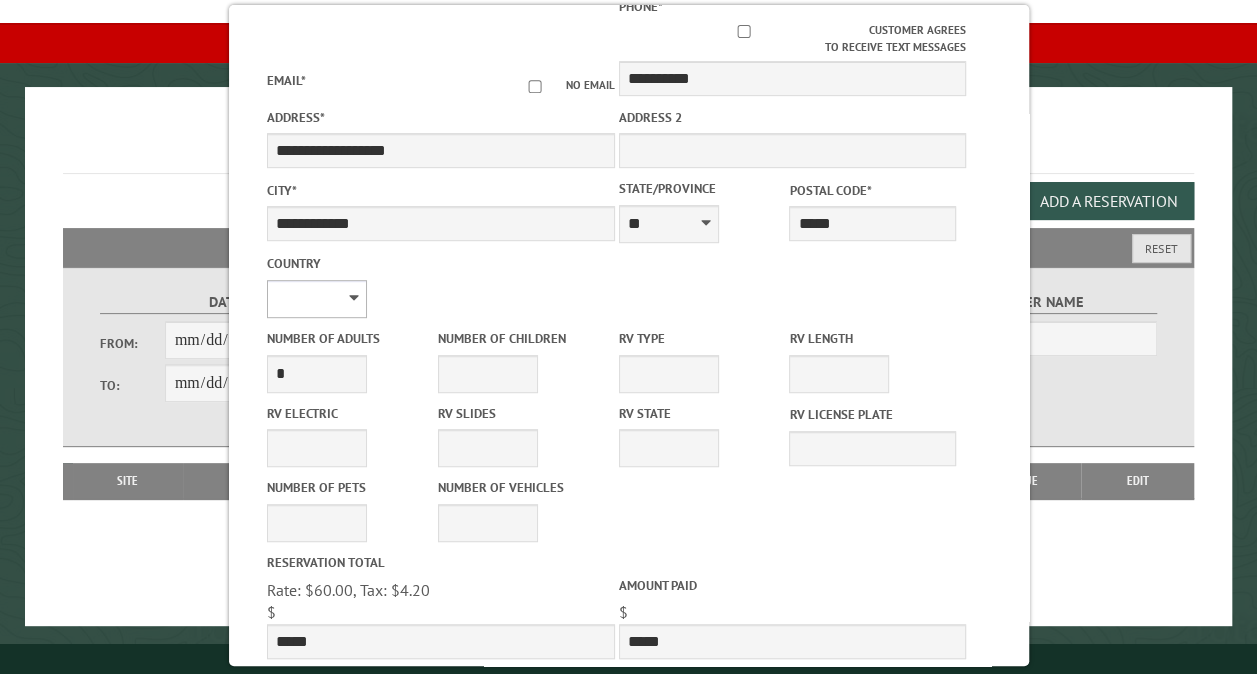 click on "**********" at bounding box center [316, 299] 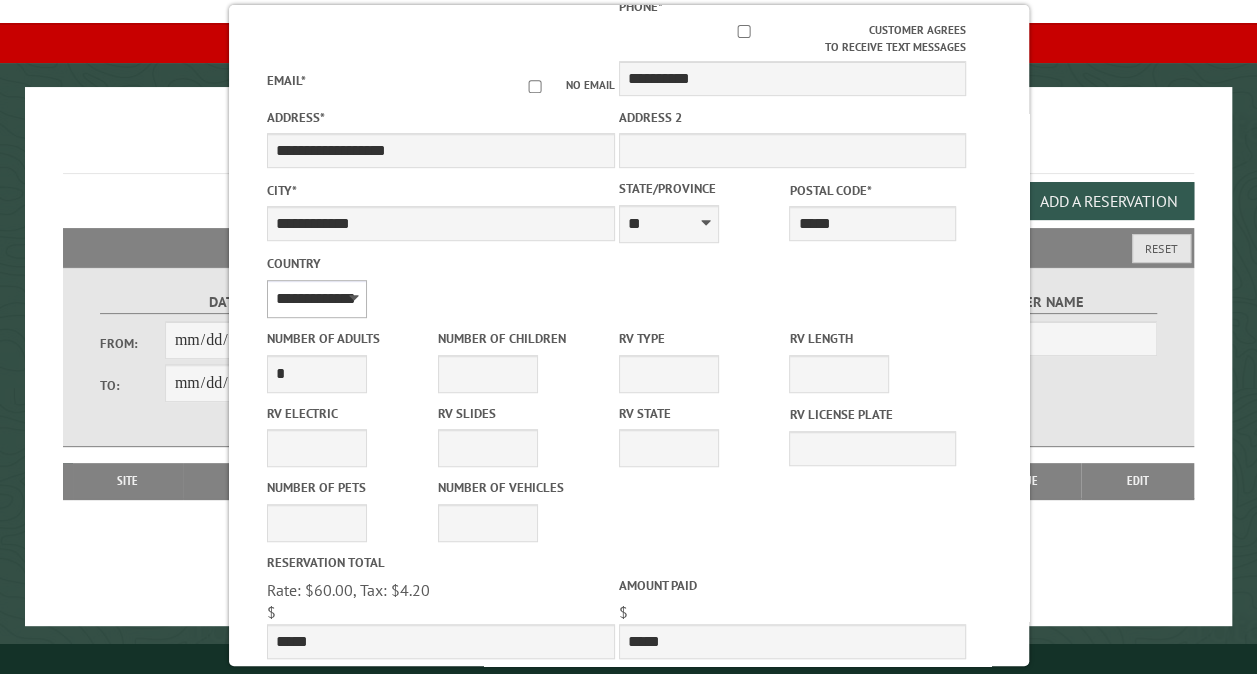 click on "**********" at bounding box center [316, 299] 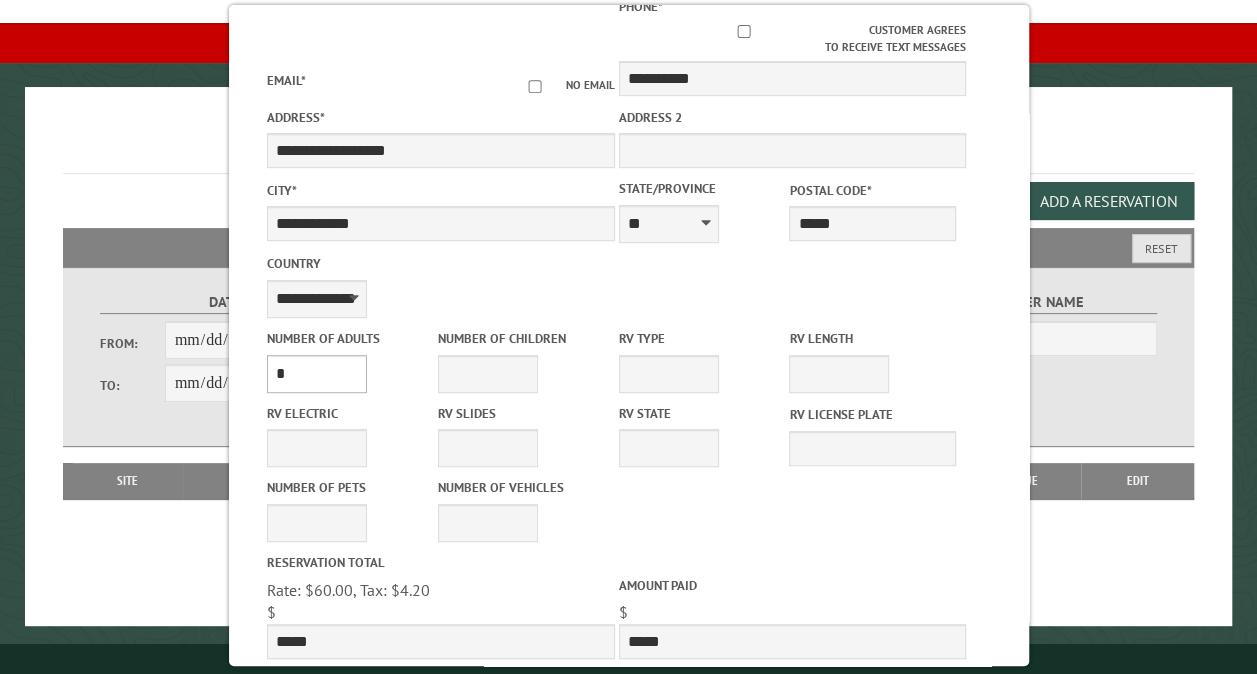 click on "* * * * * * * * * * **" at bounding box center (316, 374) 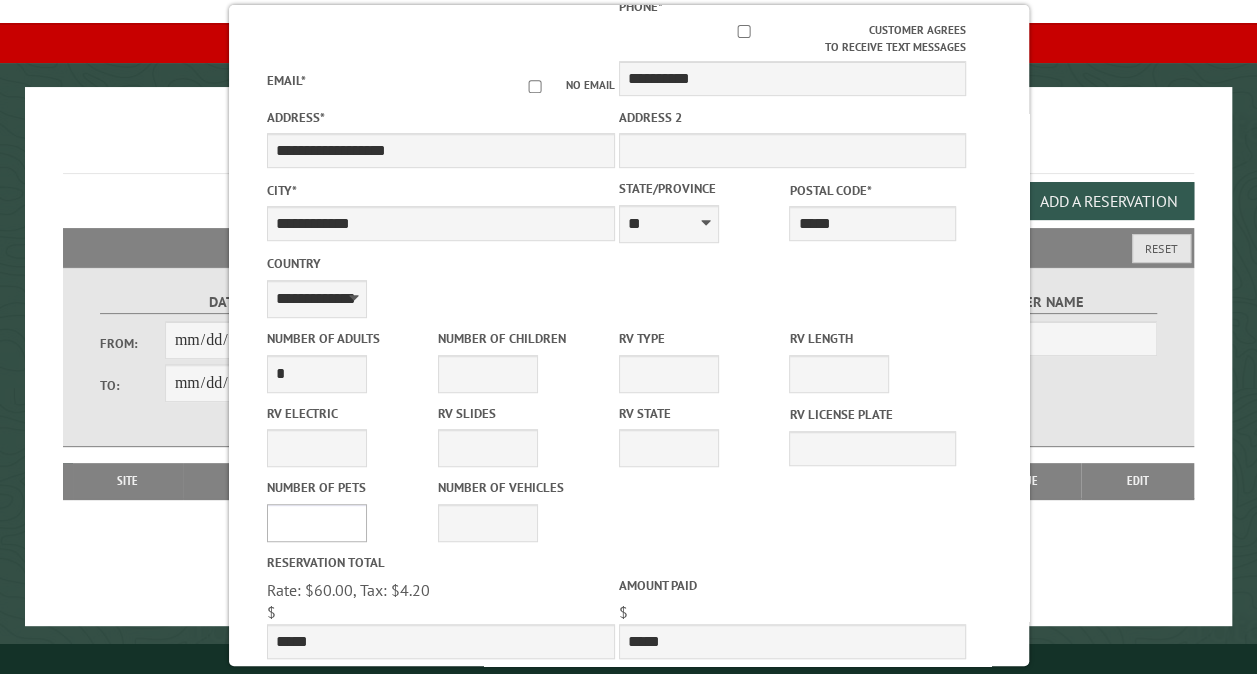 click on "* * * * * * * * * * **" at bounding box center (316, 523) 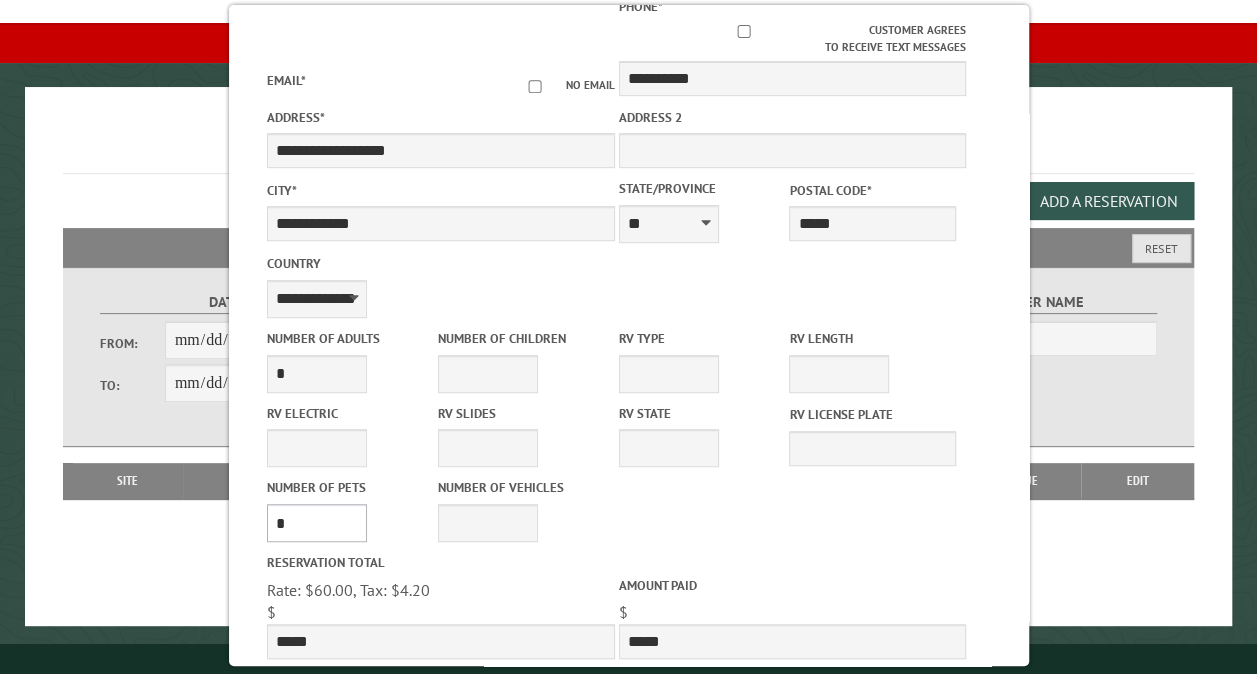 click on "* * * * * * * * * * **" at bounding box center (316, 523) 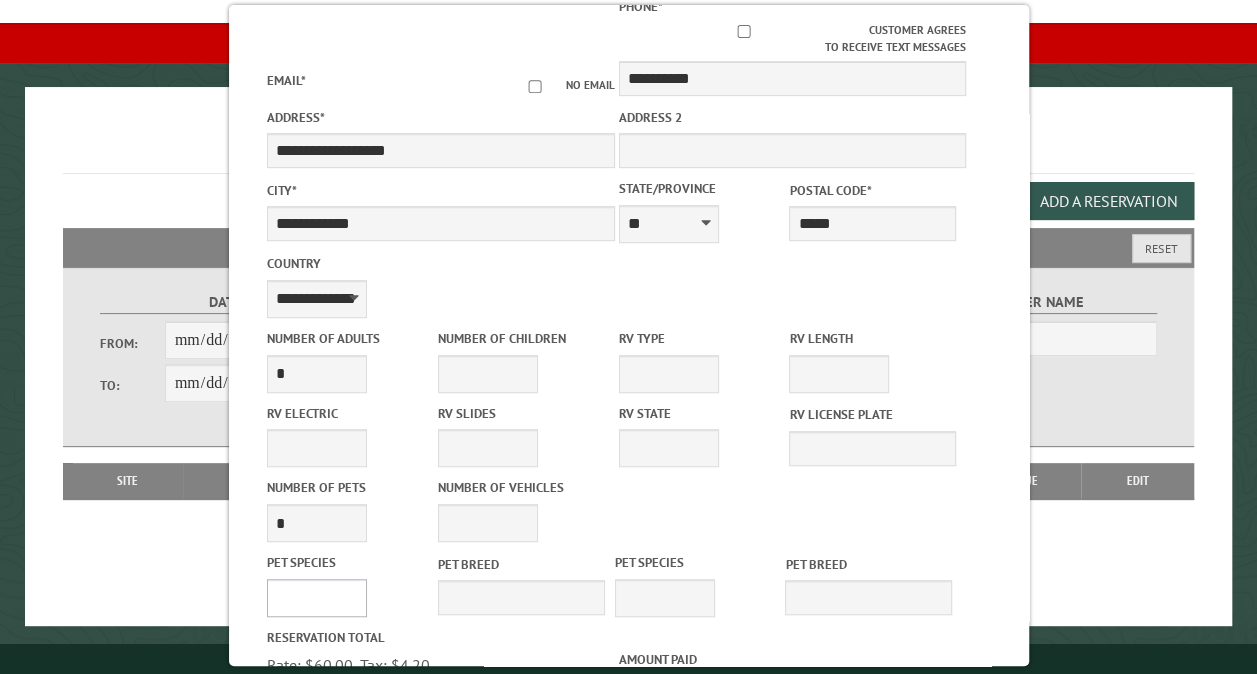 click on "***
***
****
*****" at bounding box center (316, 598) 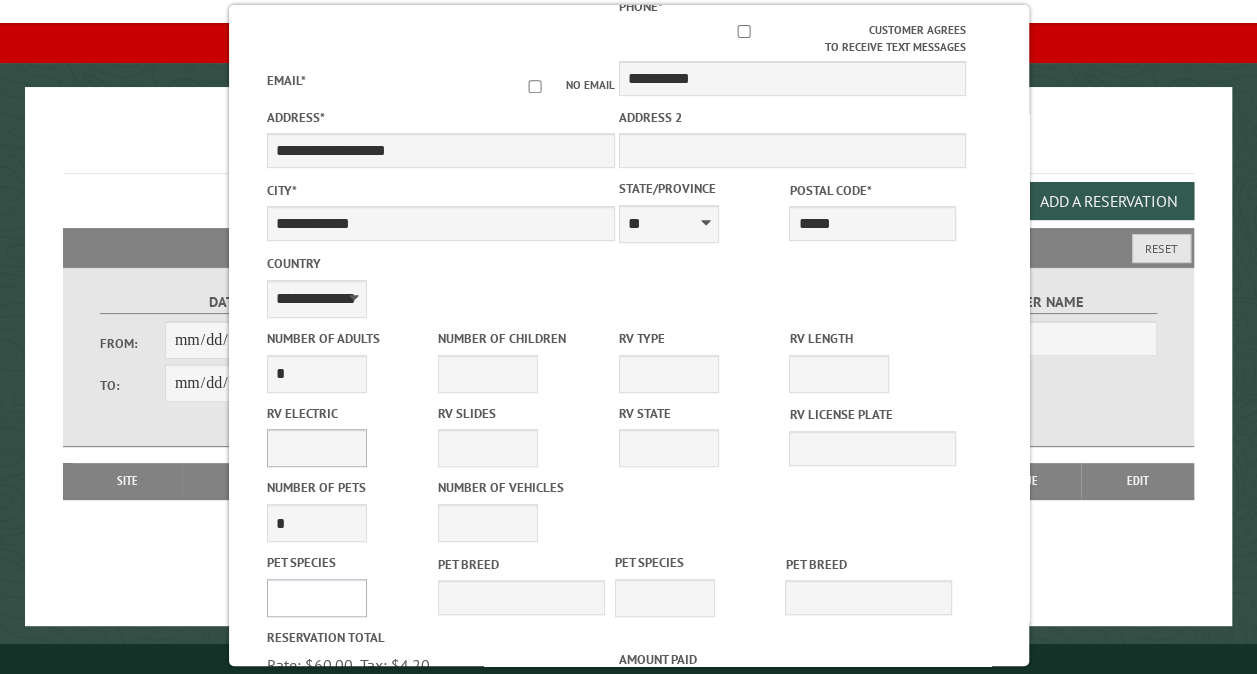 select on "***" 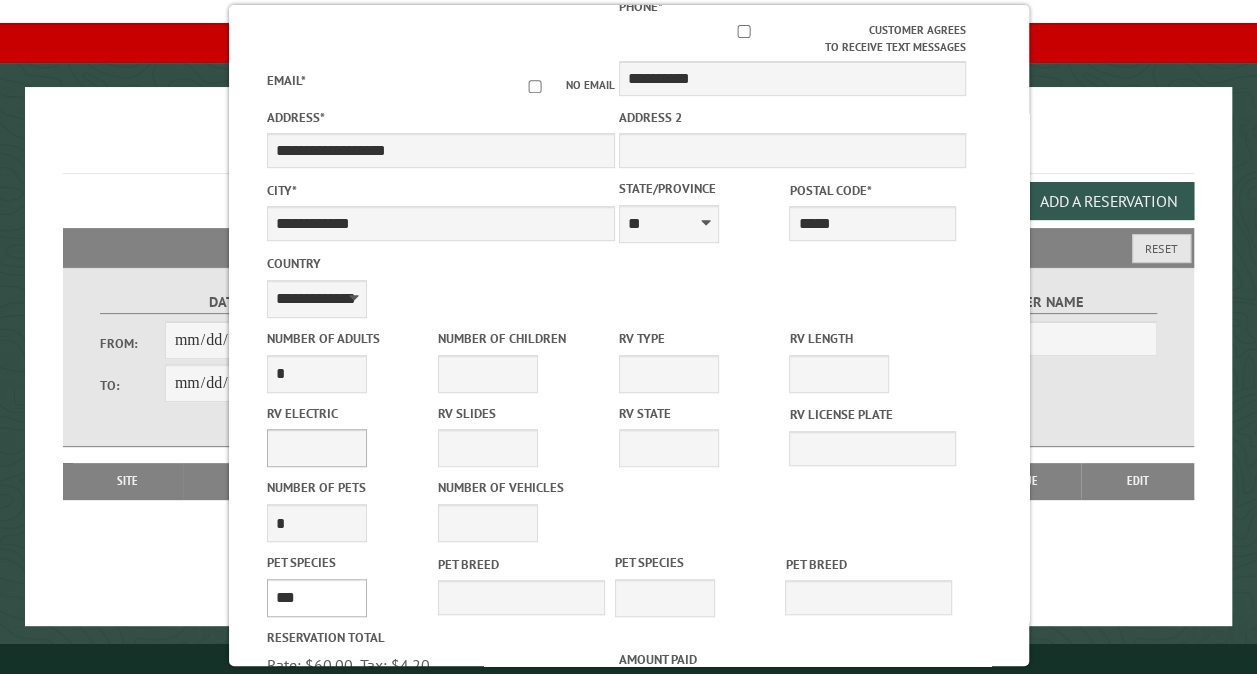 click on "***
***
****
*****" at bounding box center (316, 598) 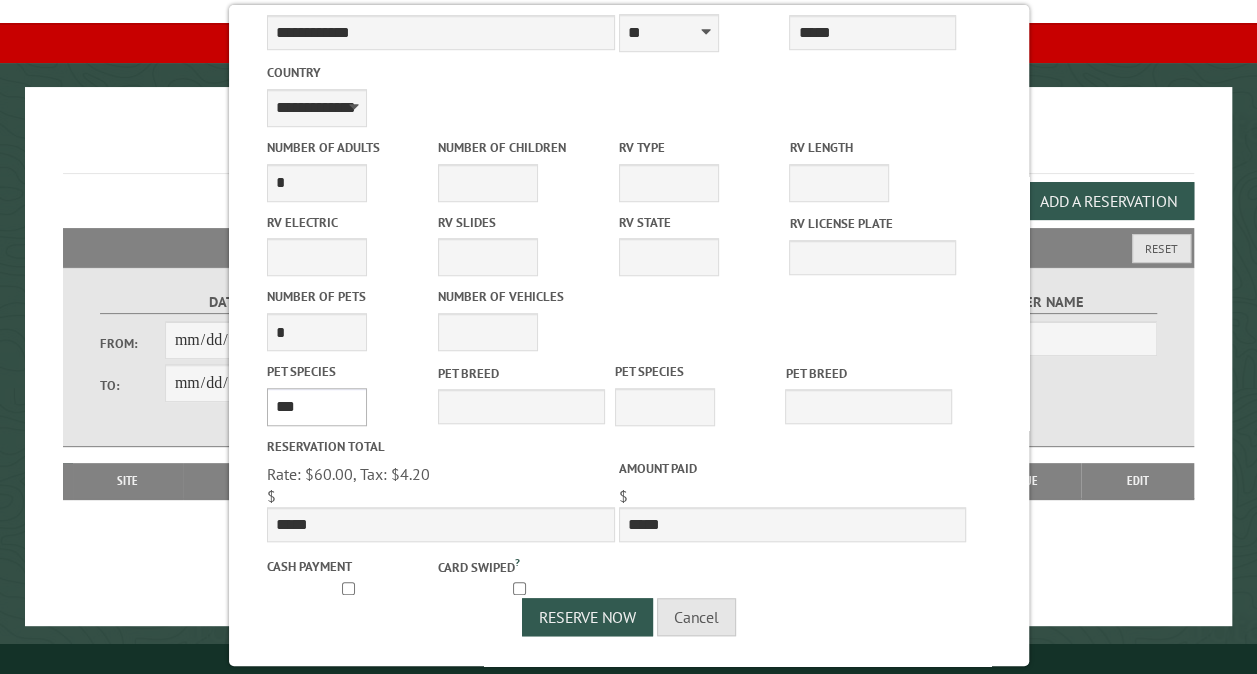 scroll, scrollTop: 594, scrollLeft: 0, axis: vertical 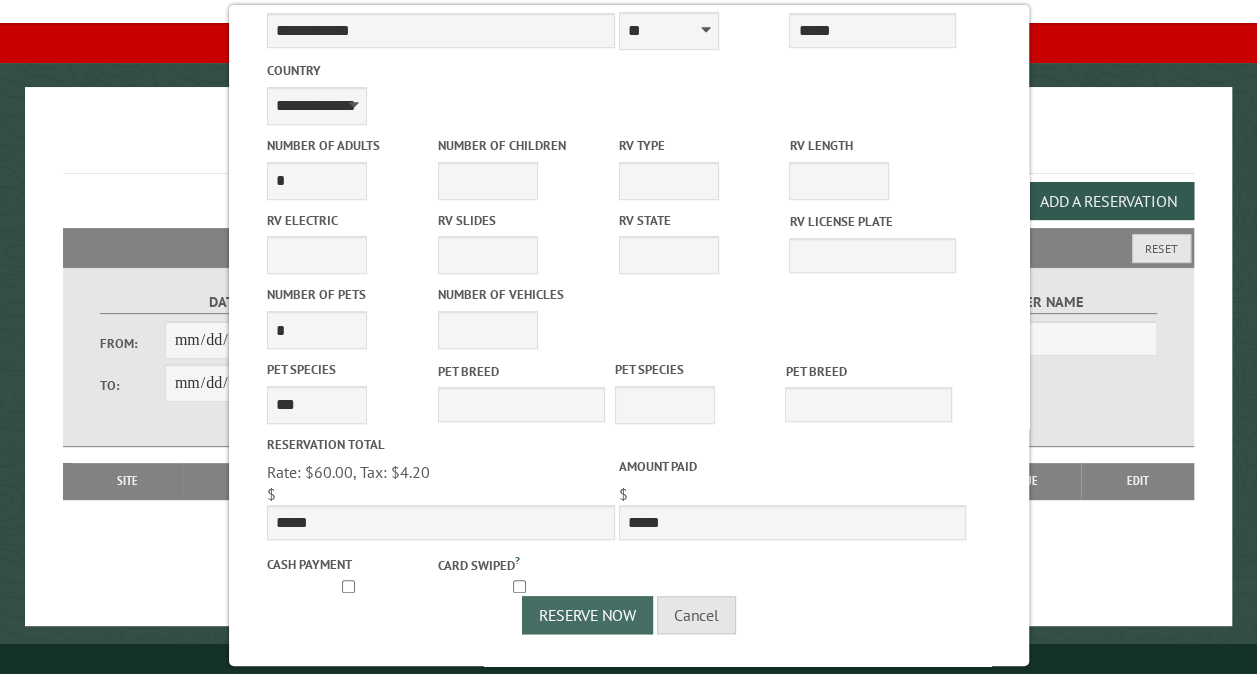 click on "Reserve Now" at bounding box center [587, 615] 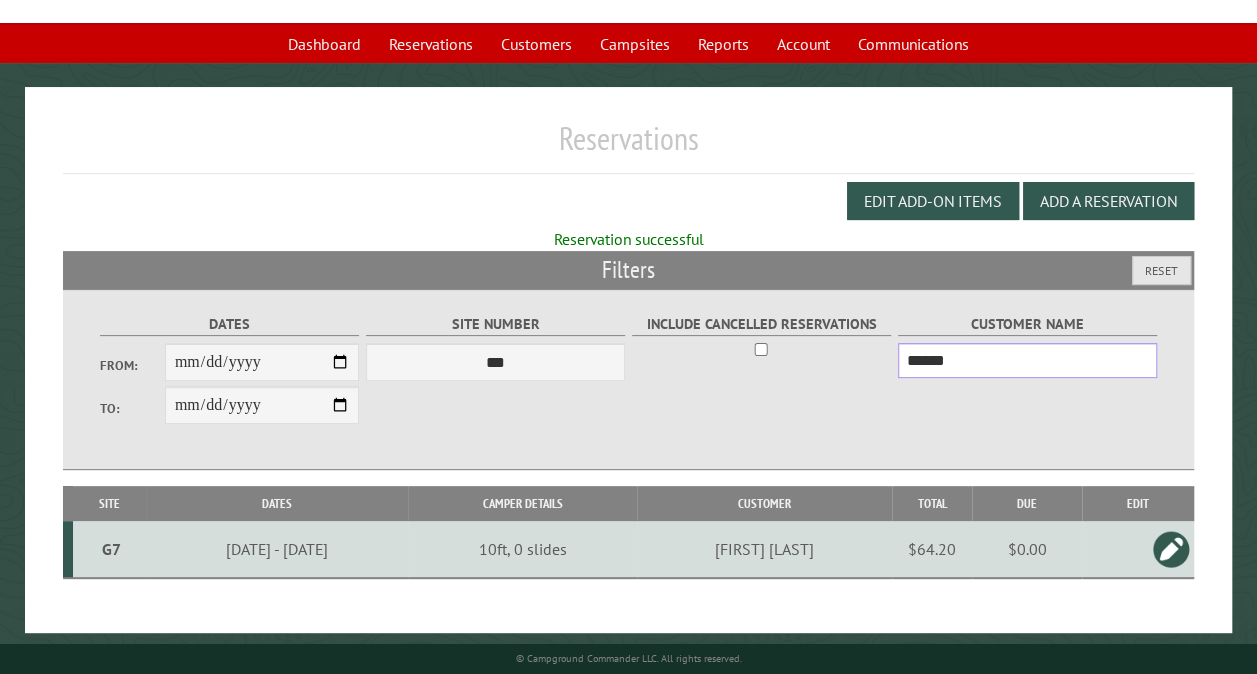 drag, startPoint x: 963, startPoint y: 368, endPoint x: 875, endPoint y: 360, distance: 88.362885 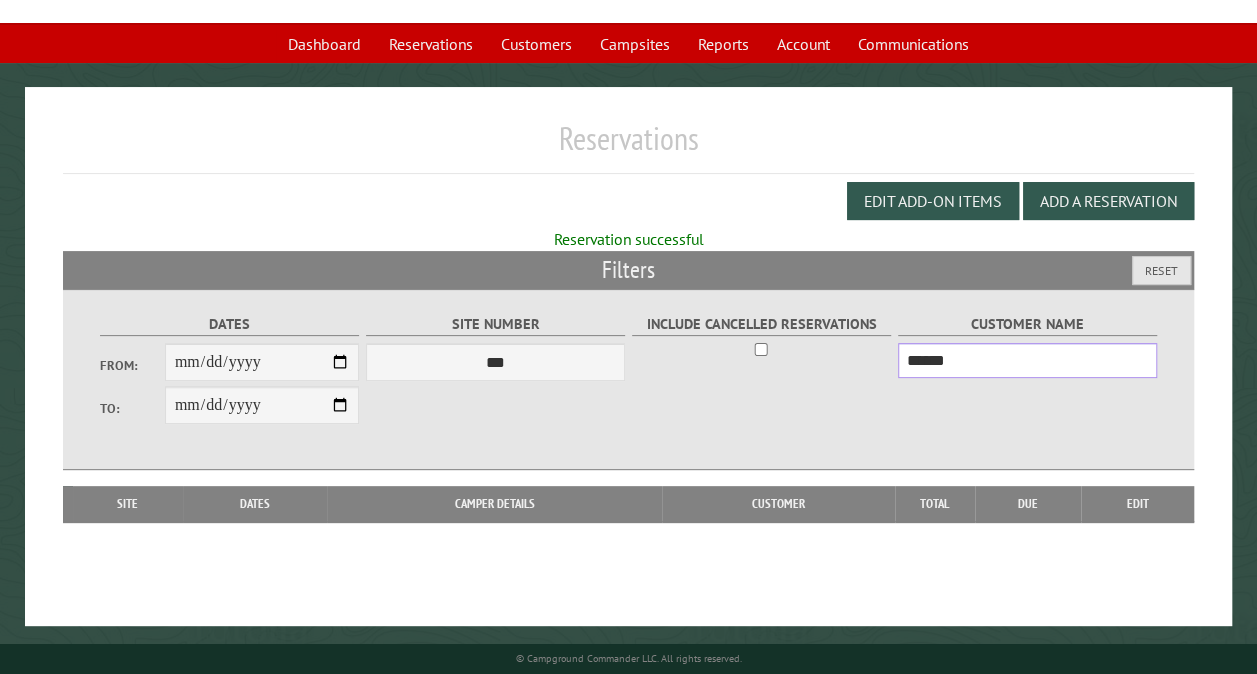 type on "******" 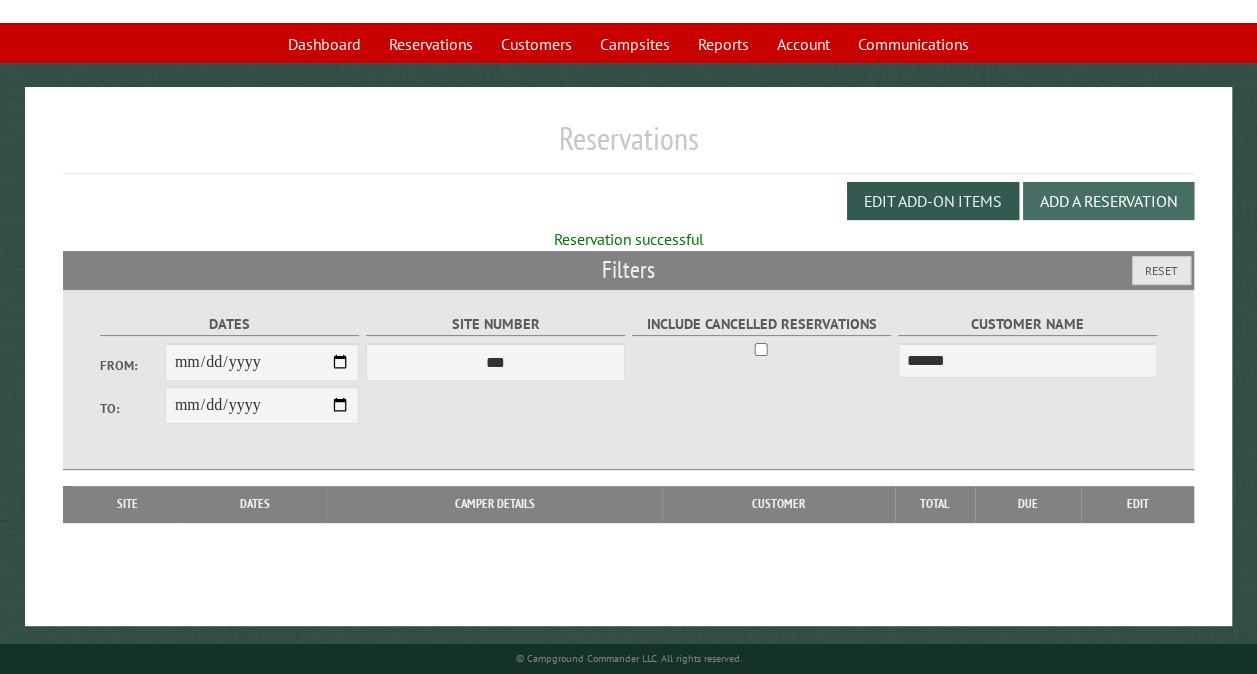 click on "Add a Reservation" at bounding box center [1108, 201] 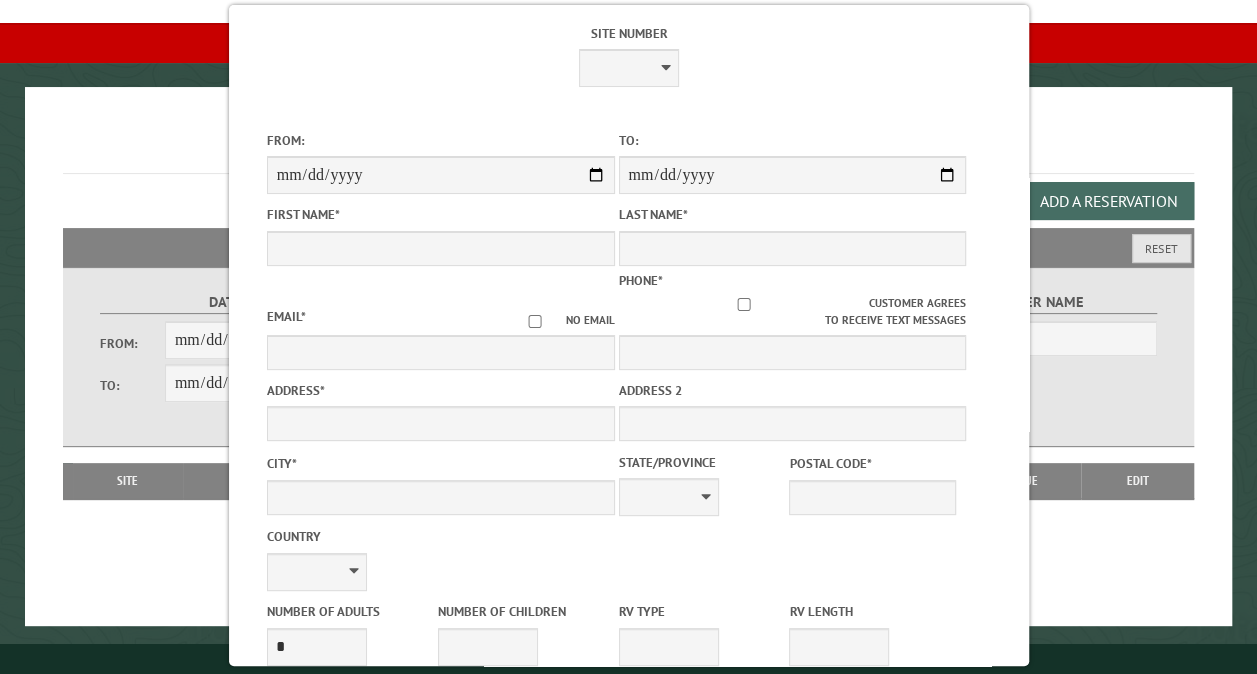 scroll, scrollTop: 0, scrollLeft: 0, axis: both 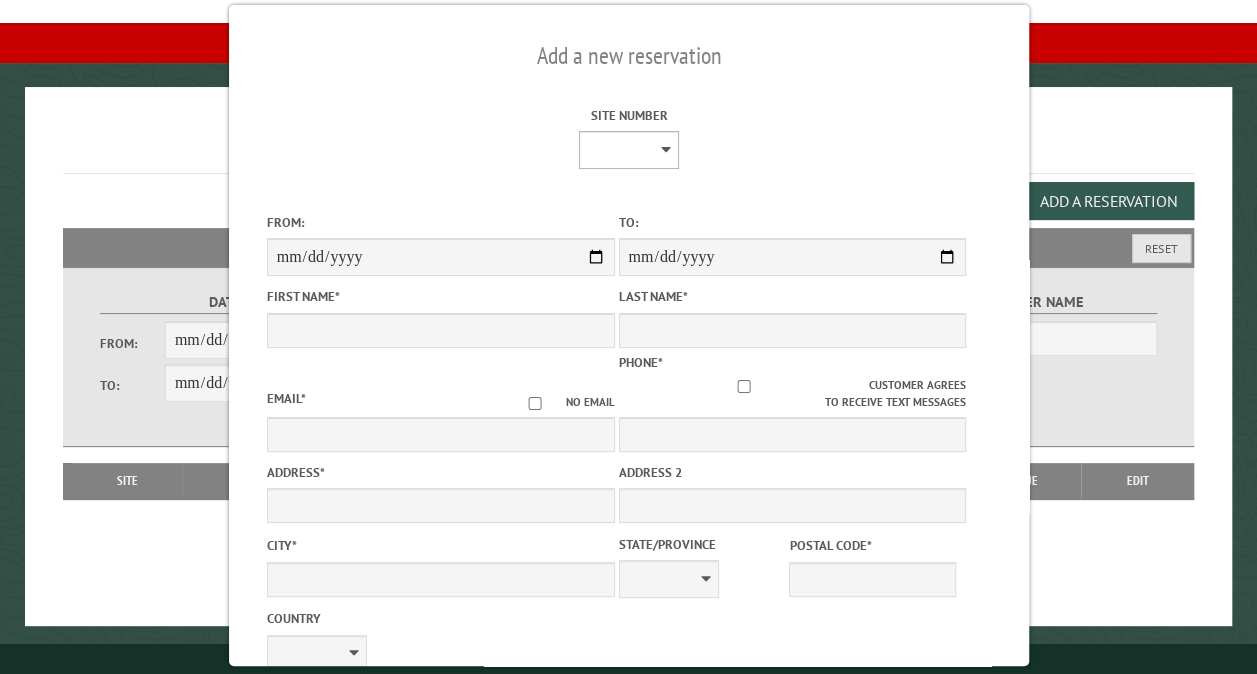 click on "** ** ** ** ** ** ** ** ** *** *** *** *** ** ** ** ** ** ** ** ** ** *** *** ** ** ** ** ** ** ********* ** ** ** ** ** ** ** ** ** *** *** *** *** *** *** ** ** ** ** ** ** ** ** ** *** *** *** *** *** *** ** ** ** ** ** ** ** ** ** ** ** ** ** ** ** ** ** ** ** ** ** ** ** ** *** *** *** *** *** ***" at bounding box center (628, 150) 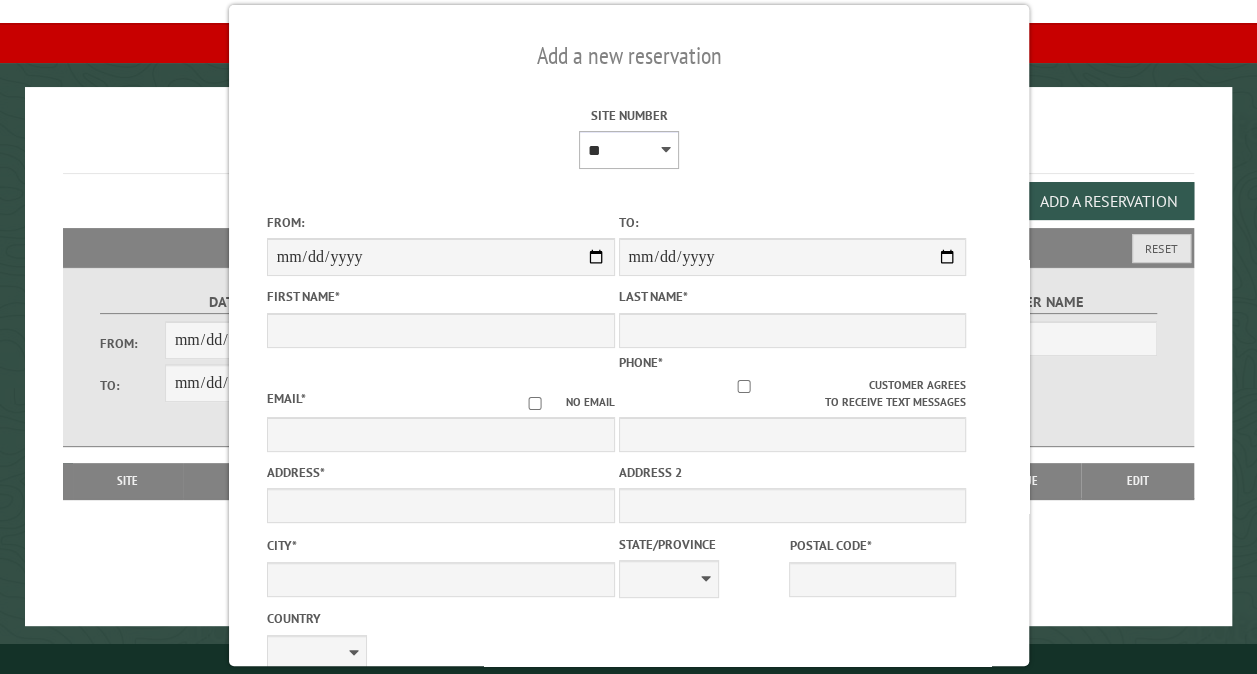 click on "** ** ** ** ** ** ** ** ** *** *** *** *** ** ** ** ** ** ** ** ** ** *** *** ** ** ** ** ** ** ********* ** ** ** ** ** ** ** ** ** *** *** *** *** *** *** ** ** ** ** ** ** ** ** ** *** *** *** *** *** *** ** ** ** ** ** ** ** ** ** ** ** ** ** ** ** ** ** ** ** ** ** ** ** ** *** *** *** *** *** ***" at bounding box center (628, 150) 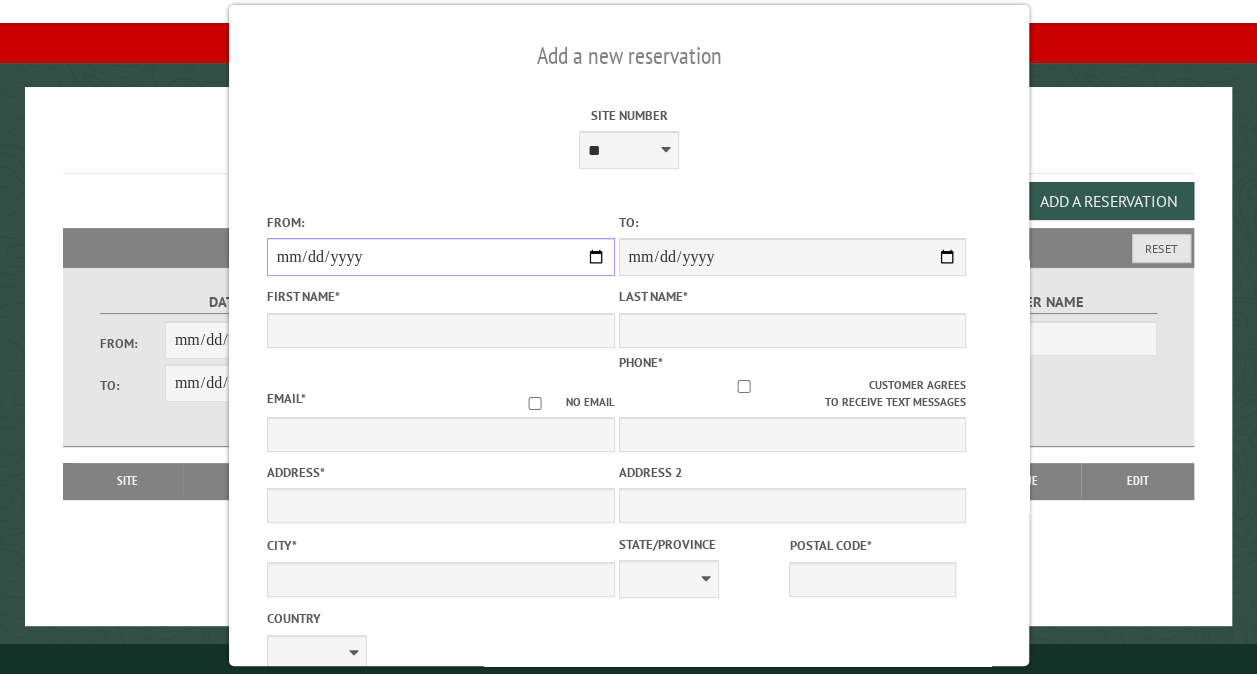 click on "From:" at bounding box center (440, 257) 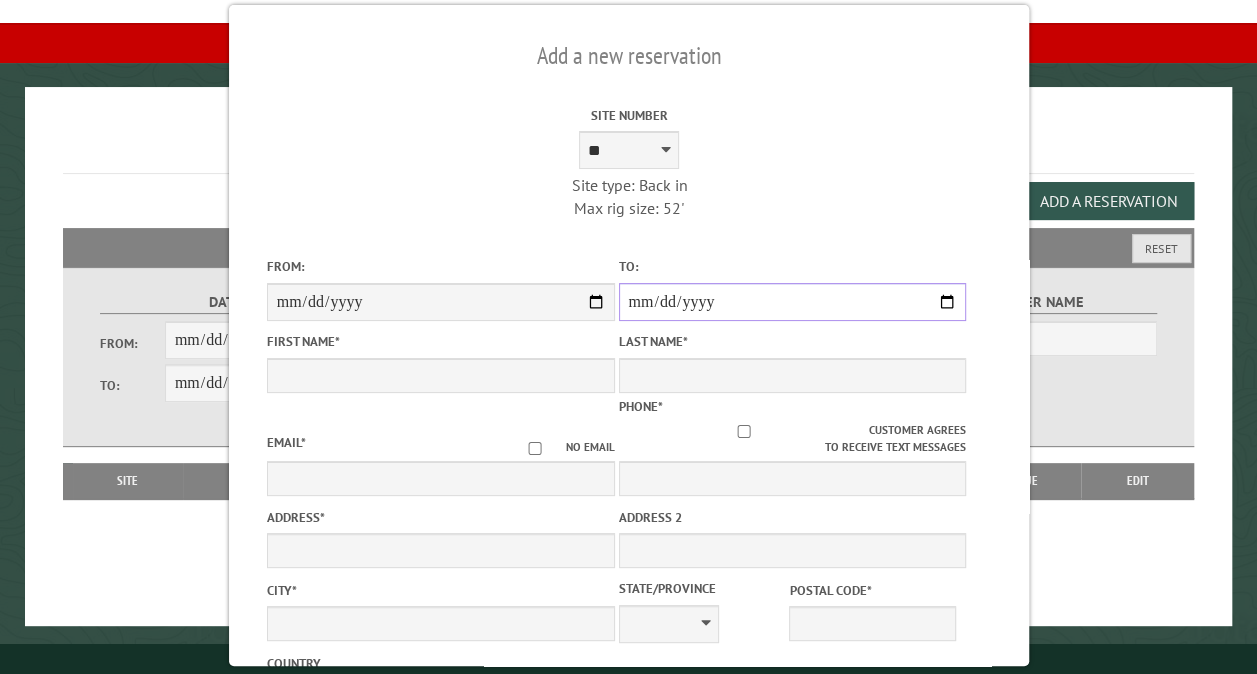 click on "**********" at bounding box center (792, 302) 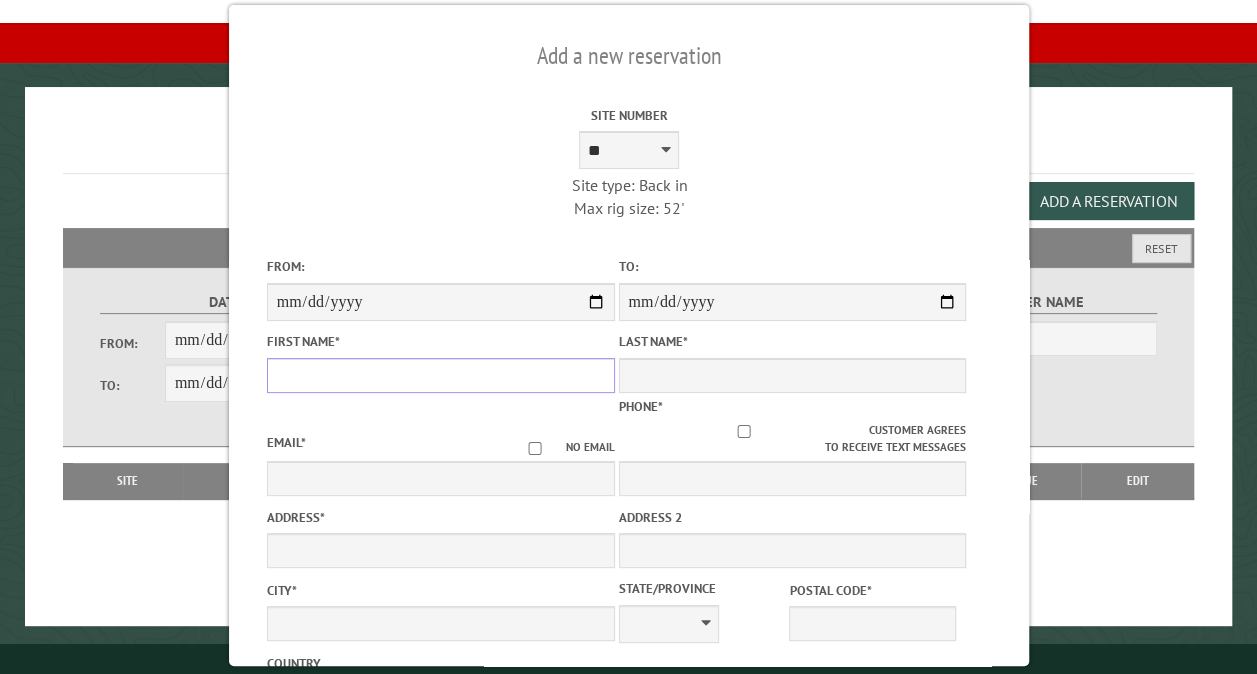 click on "First Name *" at bounding box center (440, 375) 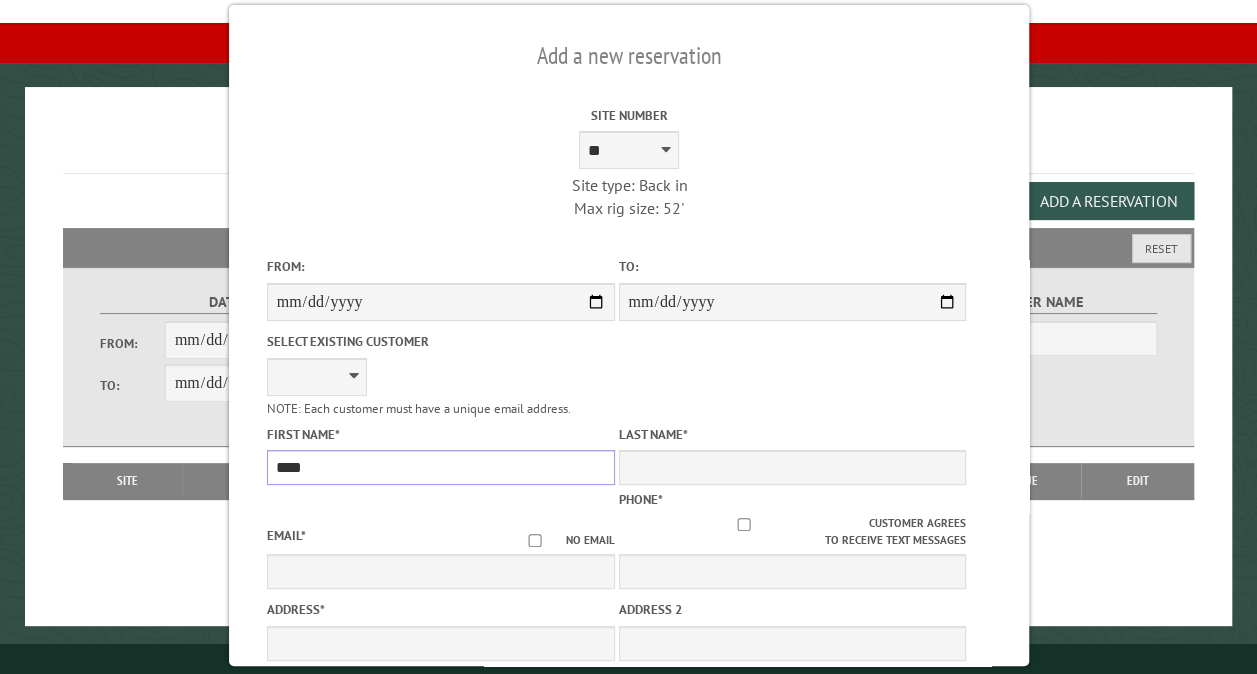 type on "*****" 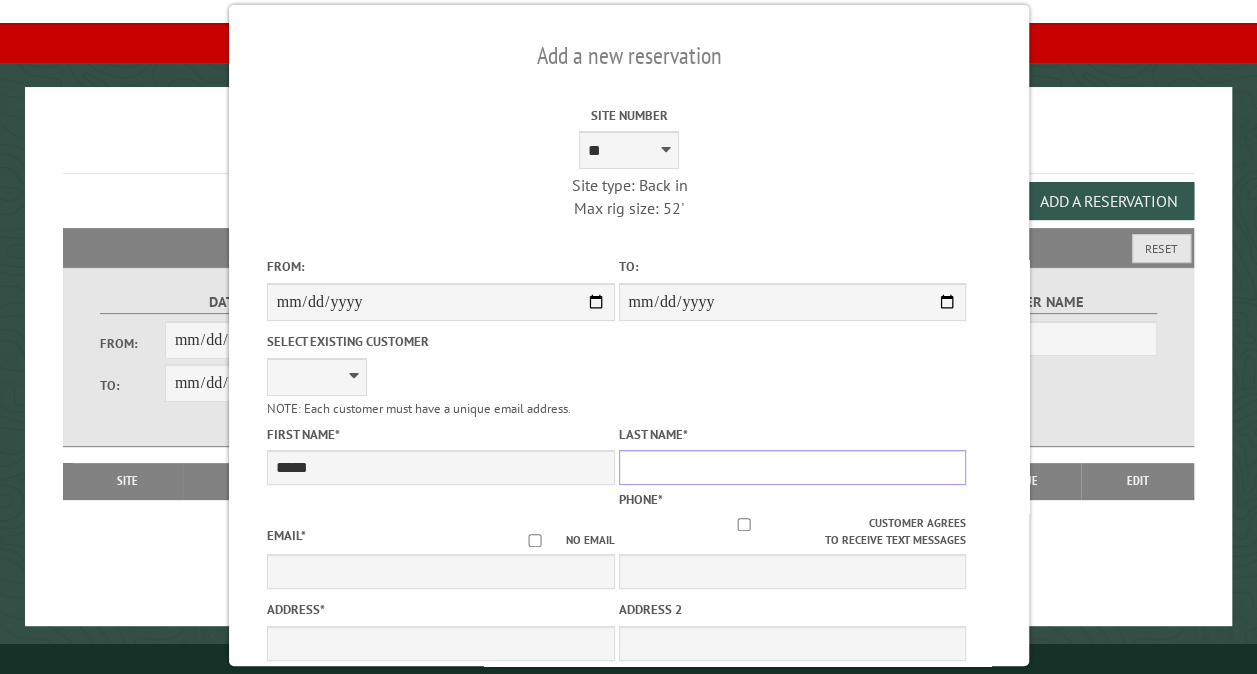 type on "******" 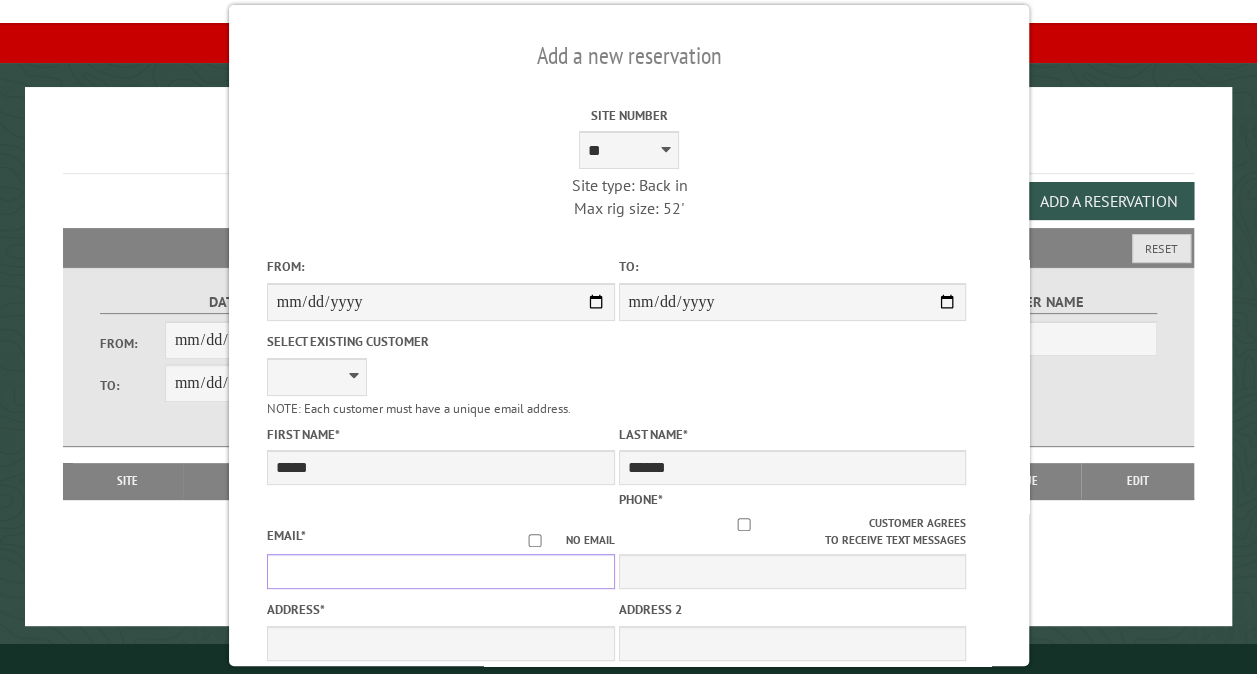 type on "**********" 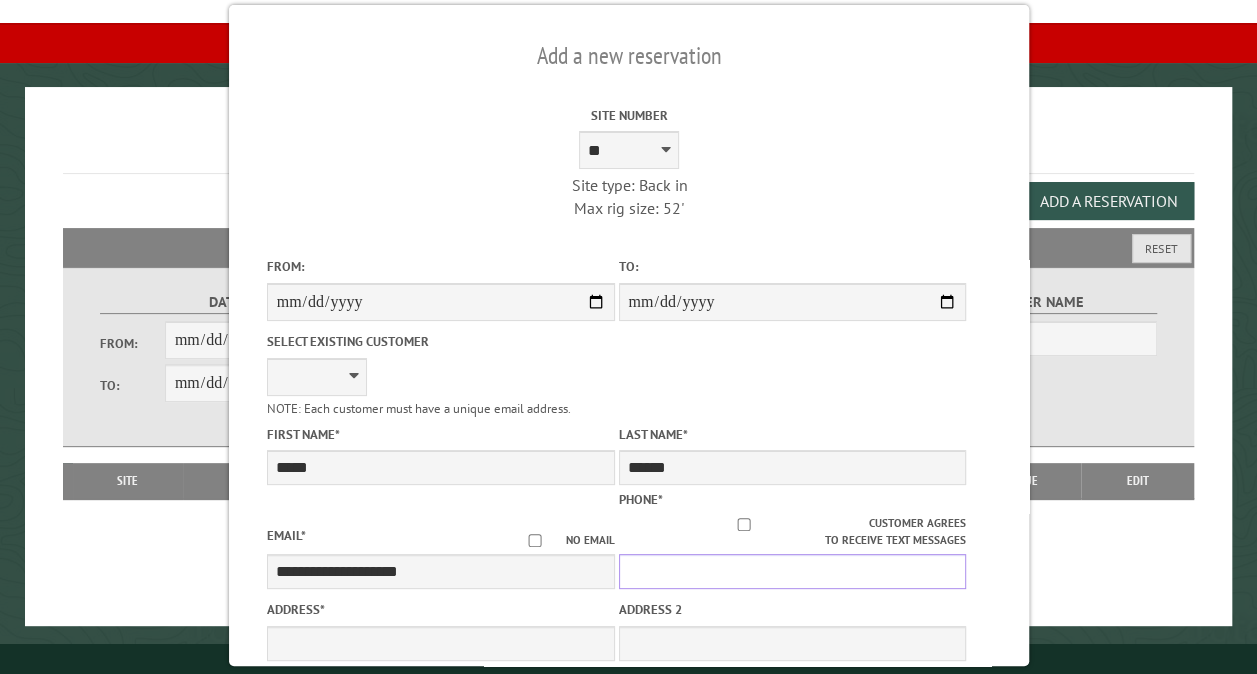 type on "**********" 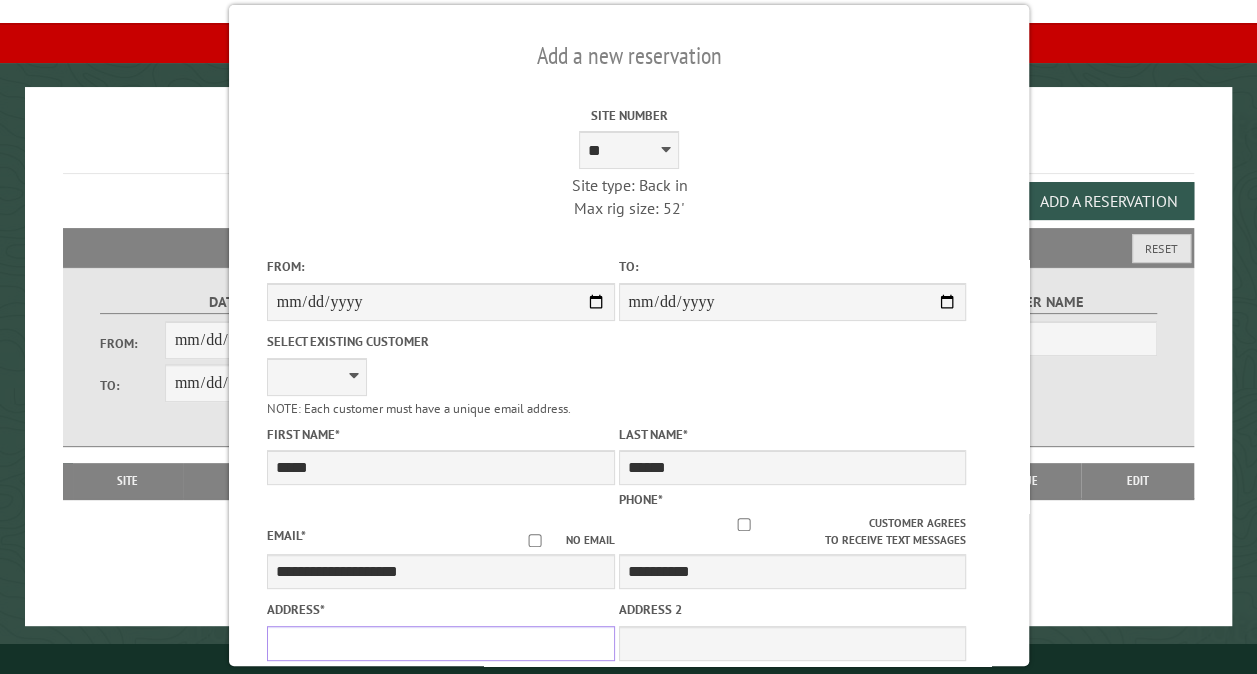type on "**********" 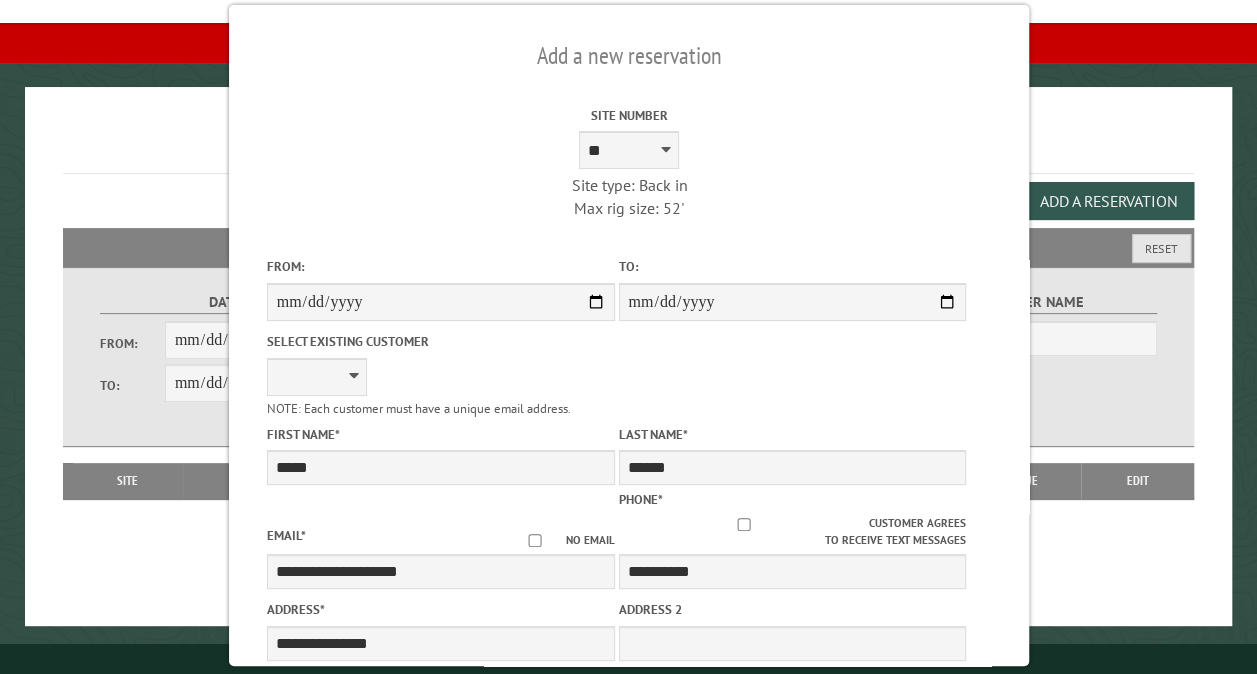 type on "*****" 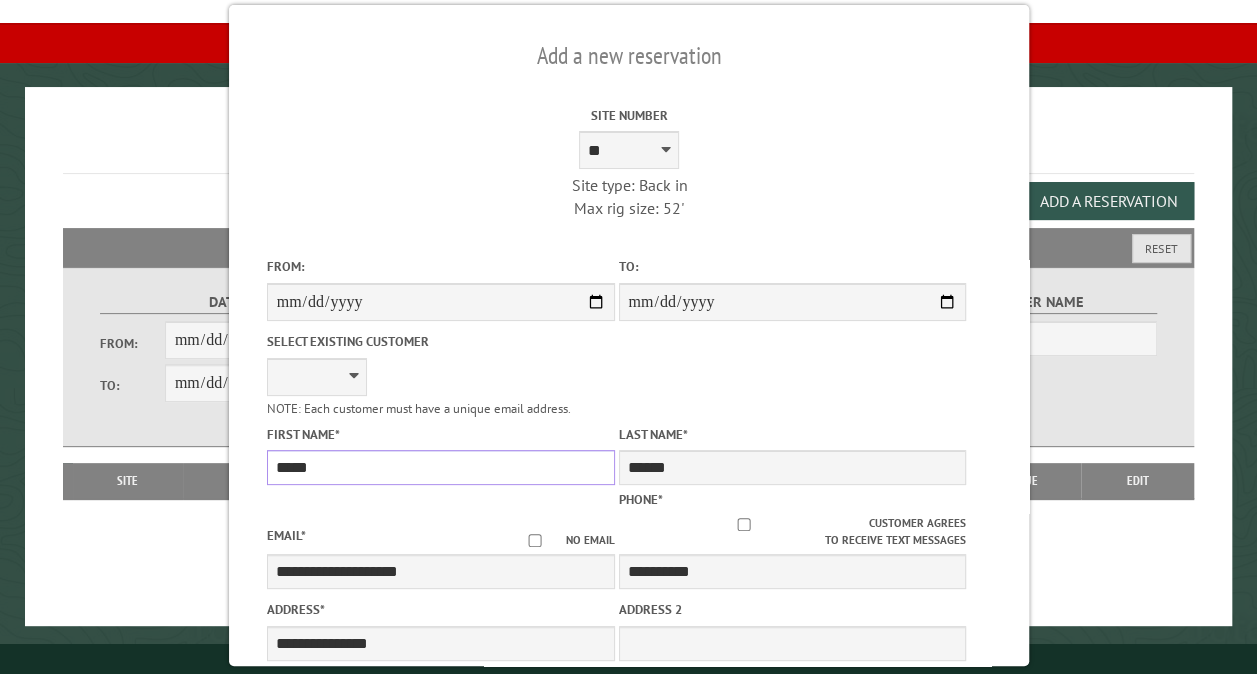 select on "**" 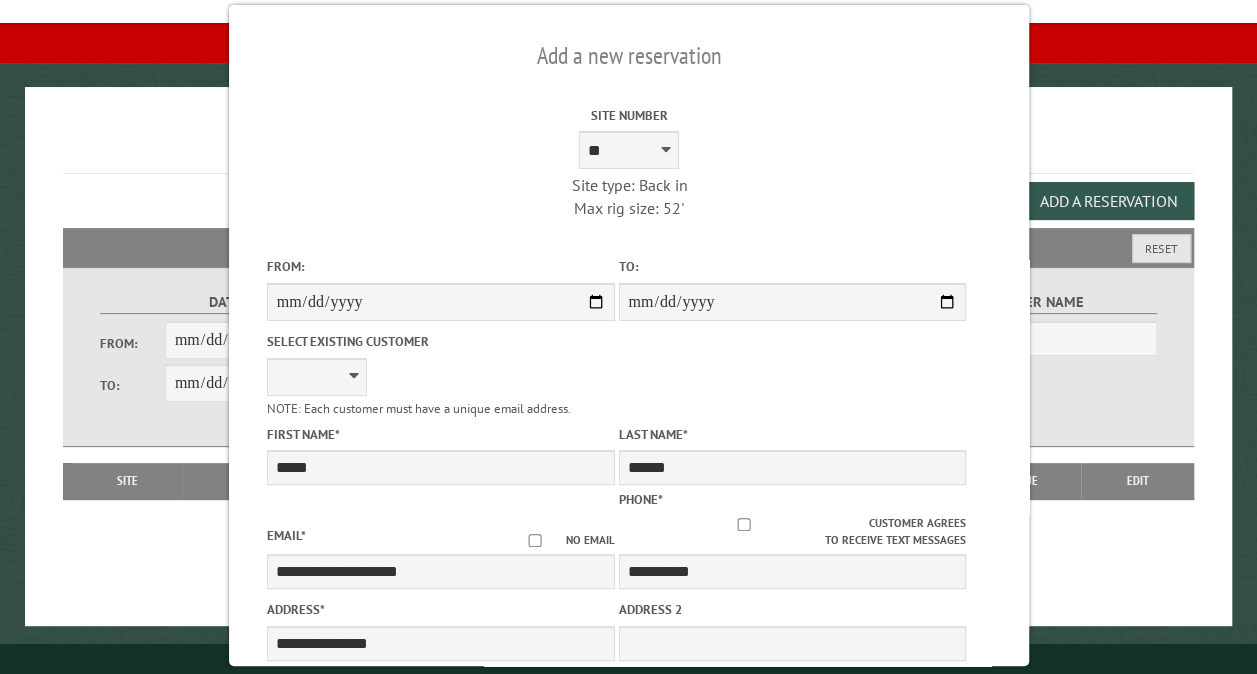 click on "**********" at bounding box center (629, 335) 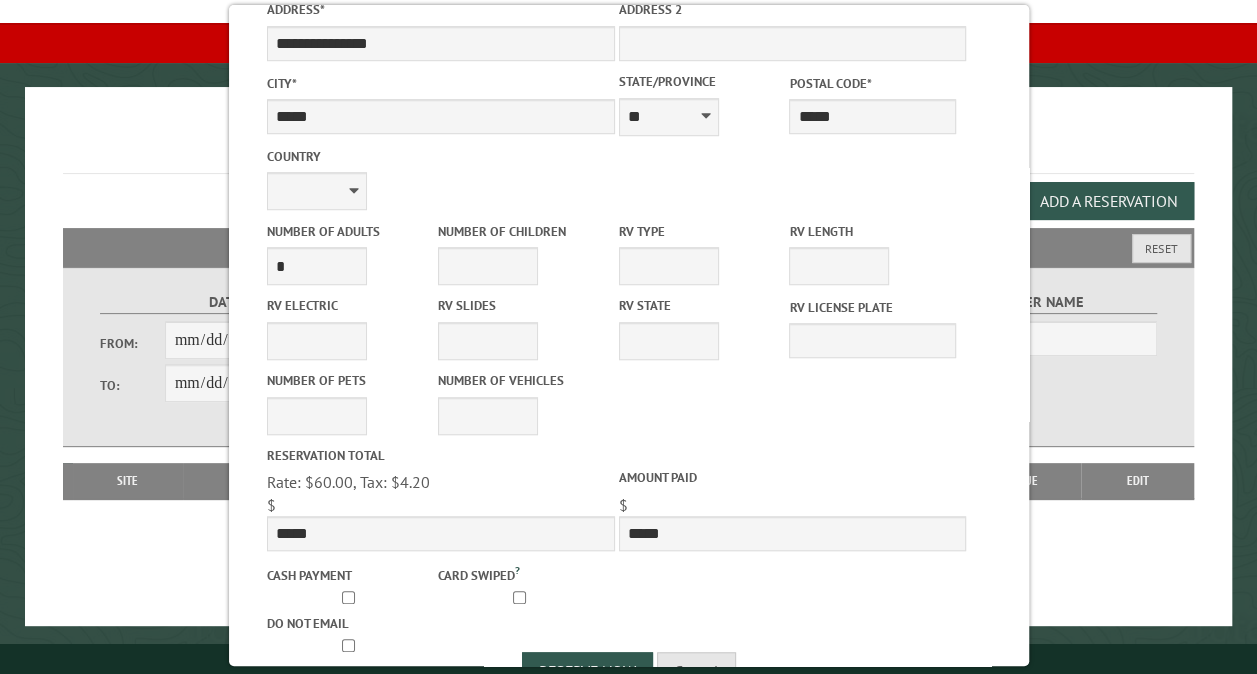 scroll, scrollTop: 648, scrollLeft: 0, axis: vertical 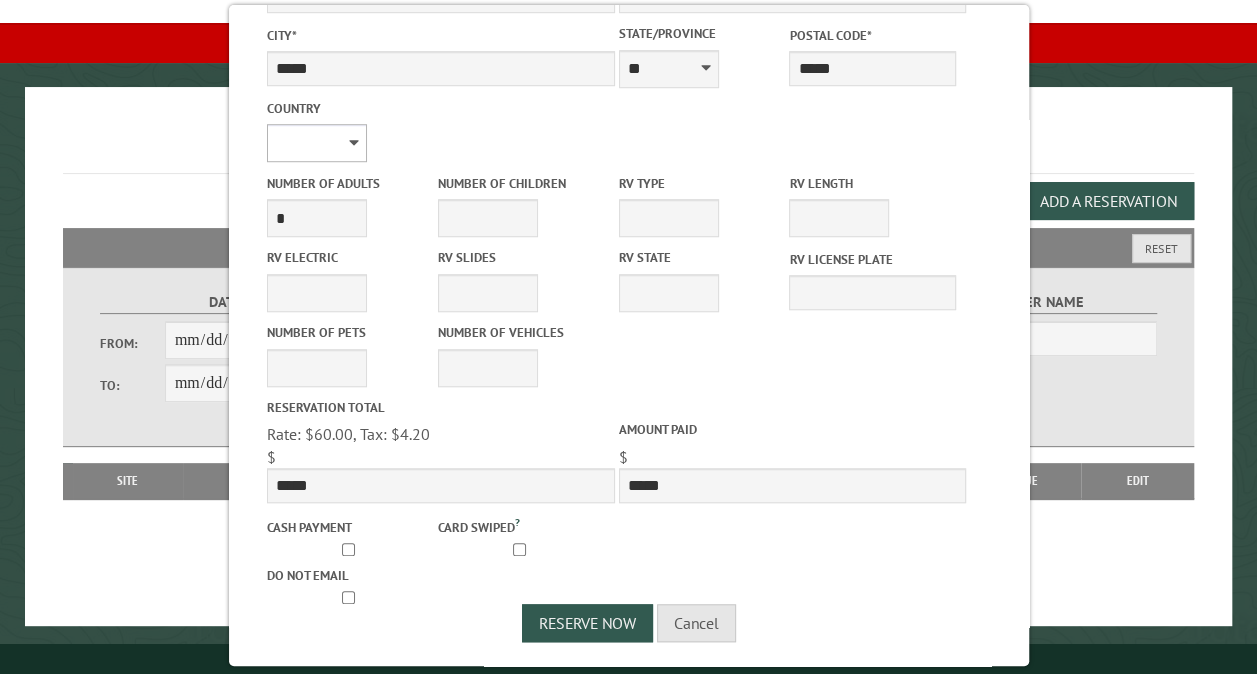 click on "**********" at bounding box center [316, 143] 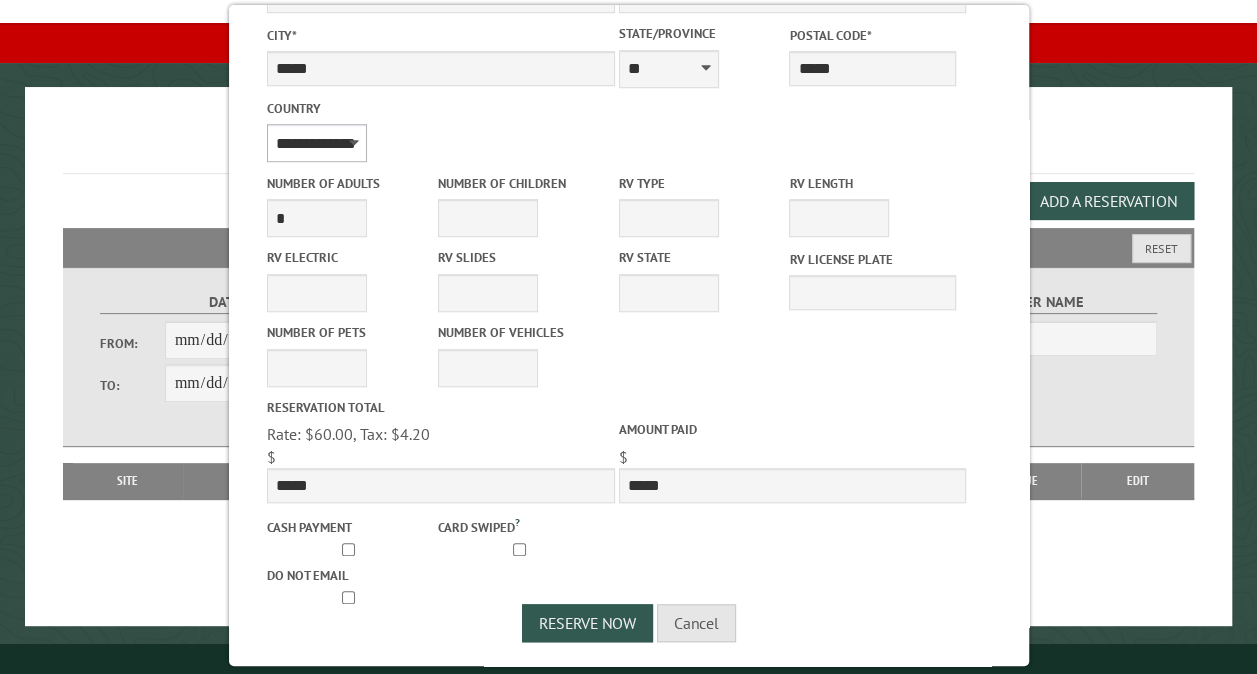 click on "**********" at bounding box center [316, 143] 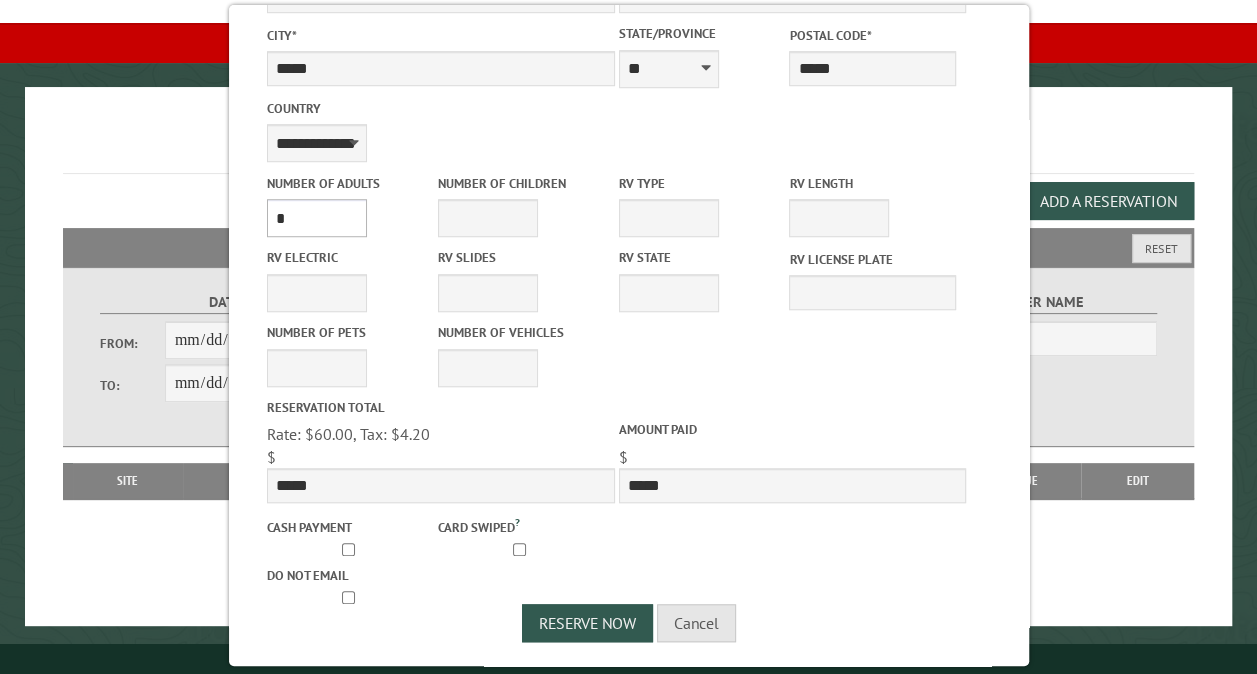 click on "* * * * * * * * * * **" at bounding box center (316, 218) 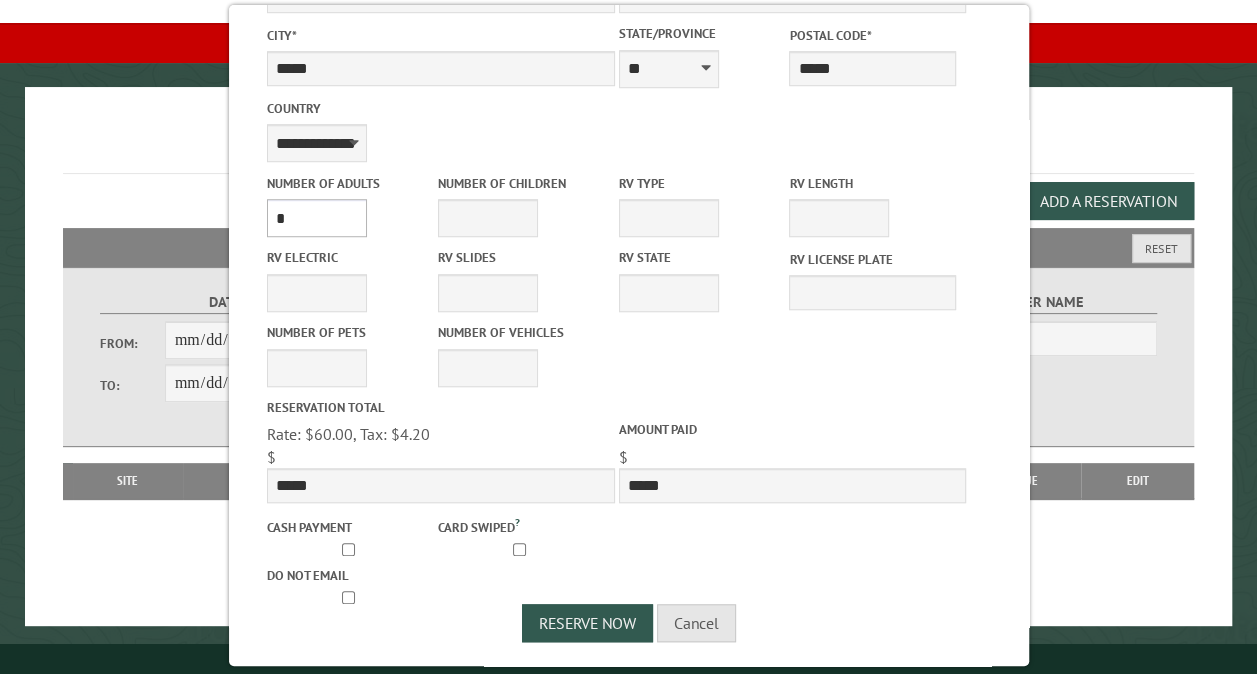 select on "*" 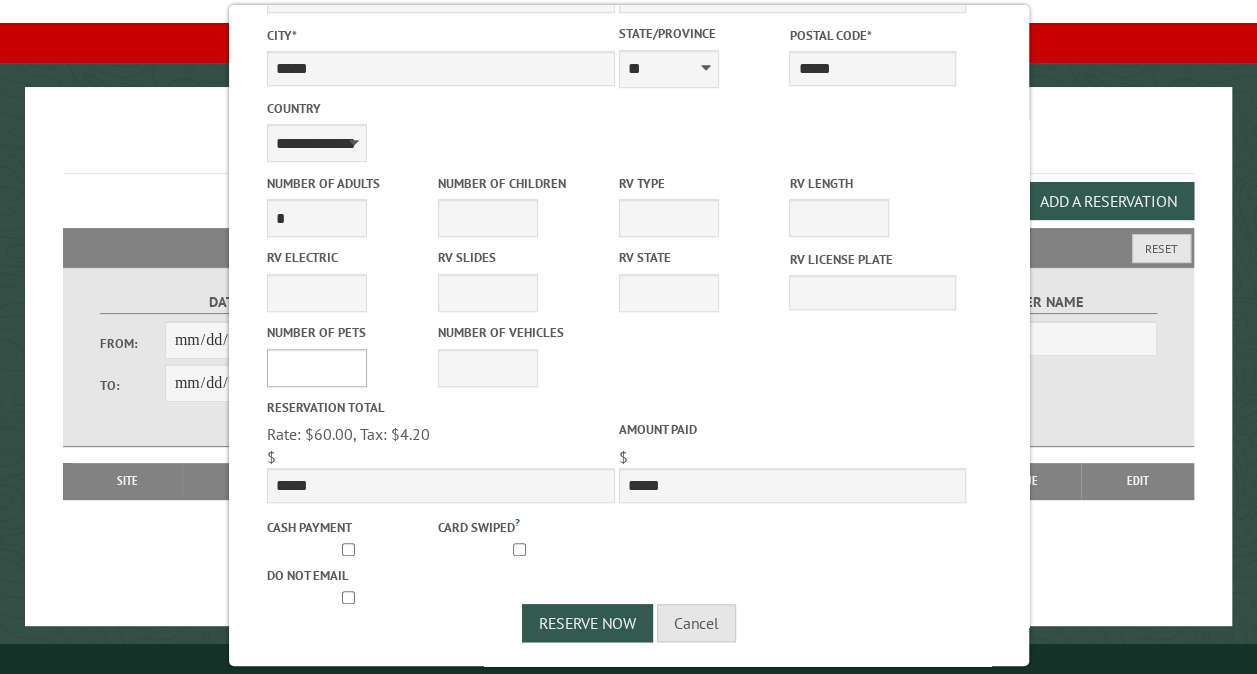 click on "* * * * * * * * * * **" at bounding box center (316, 368) 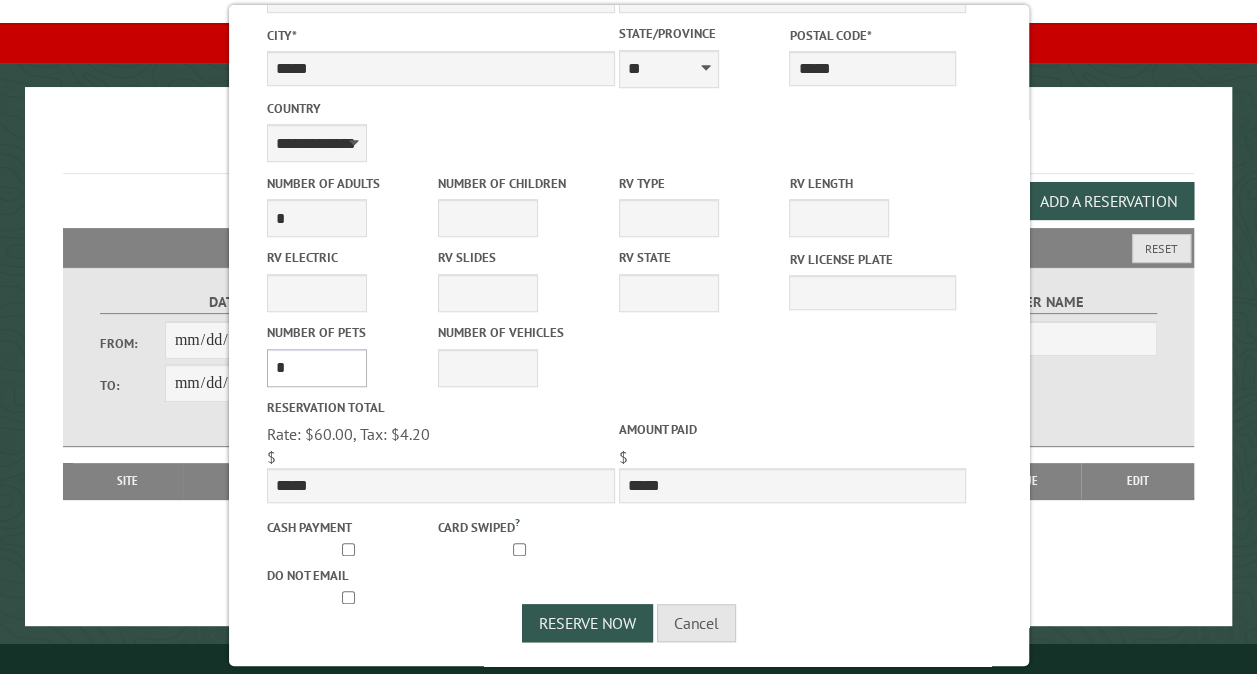 click on "* * * * * * * * * * **" at bounding box center [316, 368] 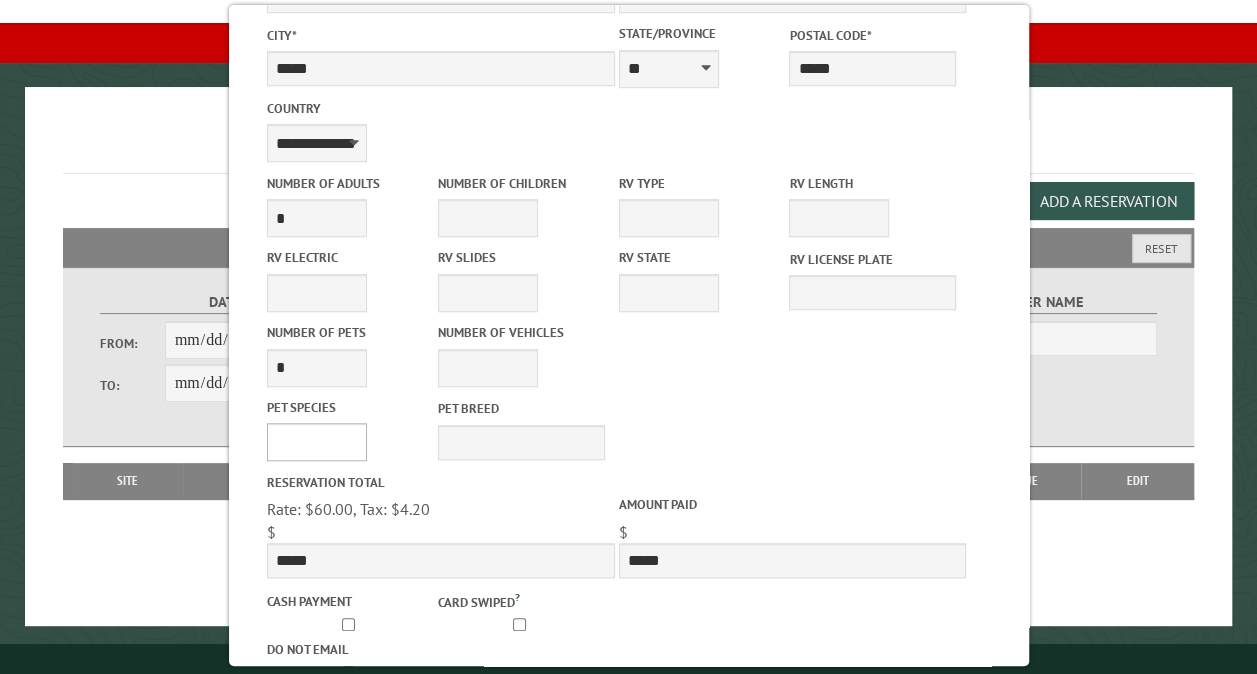 click on "***
***
****
*****" at bounding box center [316, 442] 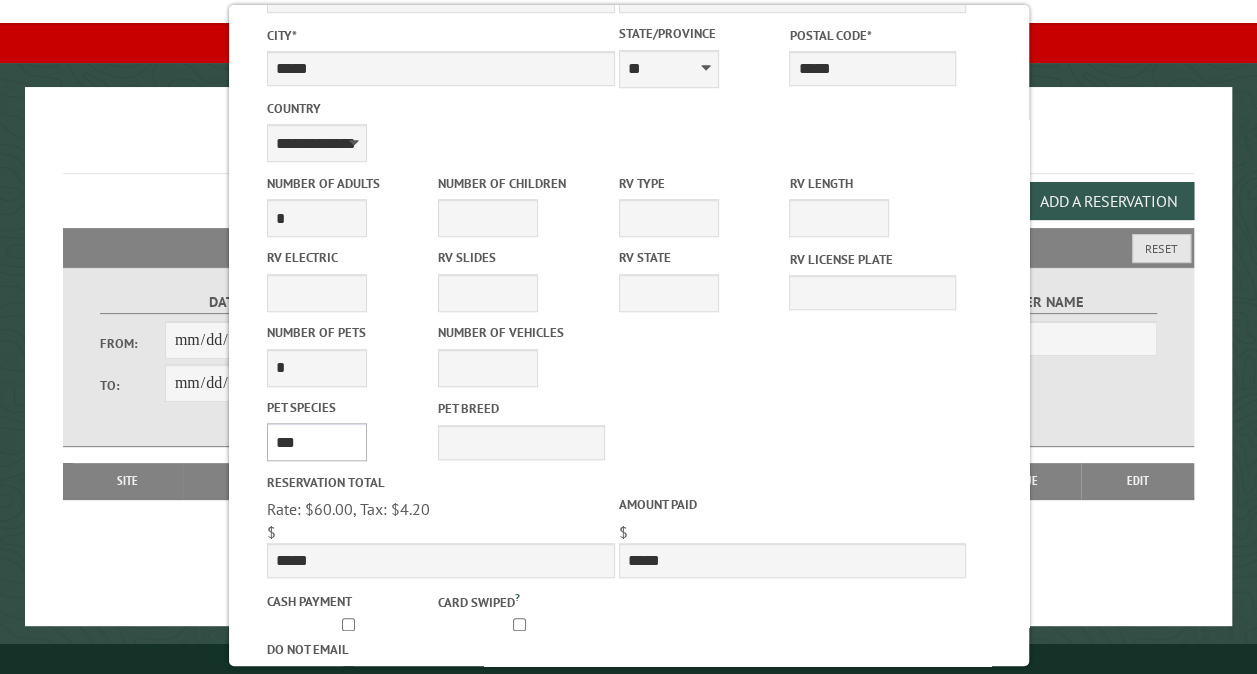 click on "***
***
****
*****" at bounding box center (316, 442) 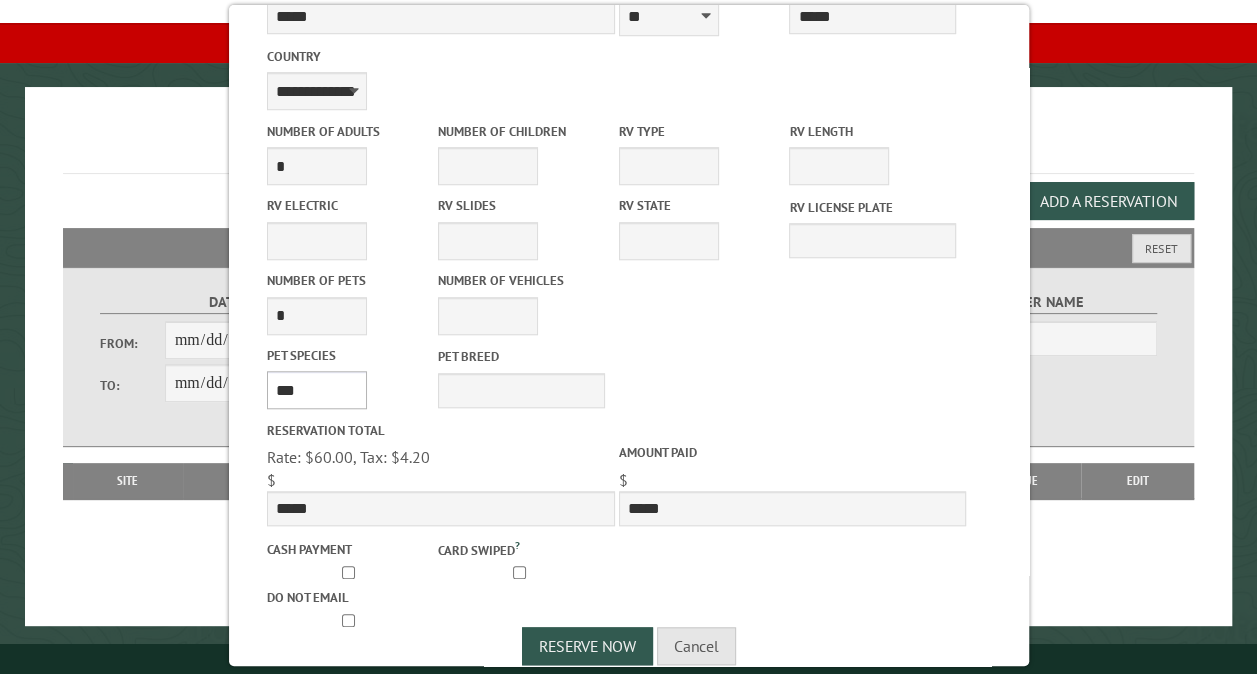 scroll, scrollTop: 722, scrollLeft: 0, axis: vertical 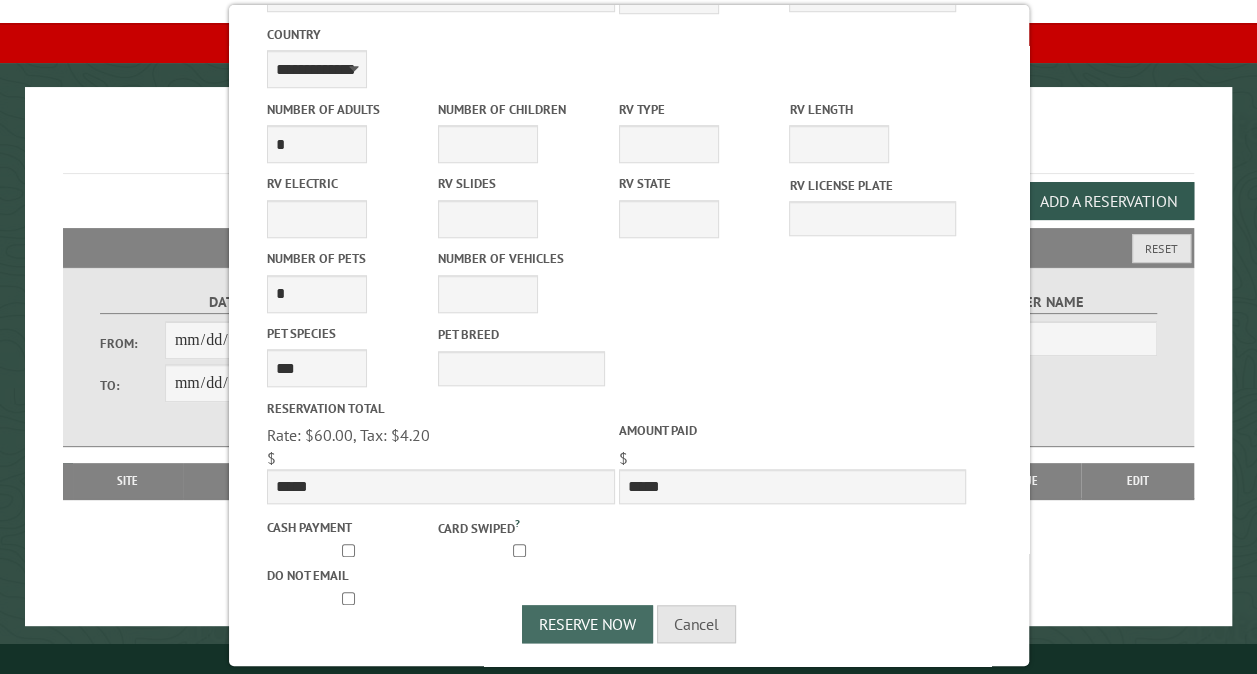 click on "Reserve Now" at bounding box center (587, 624) 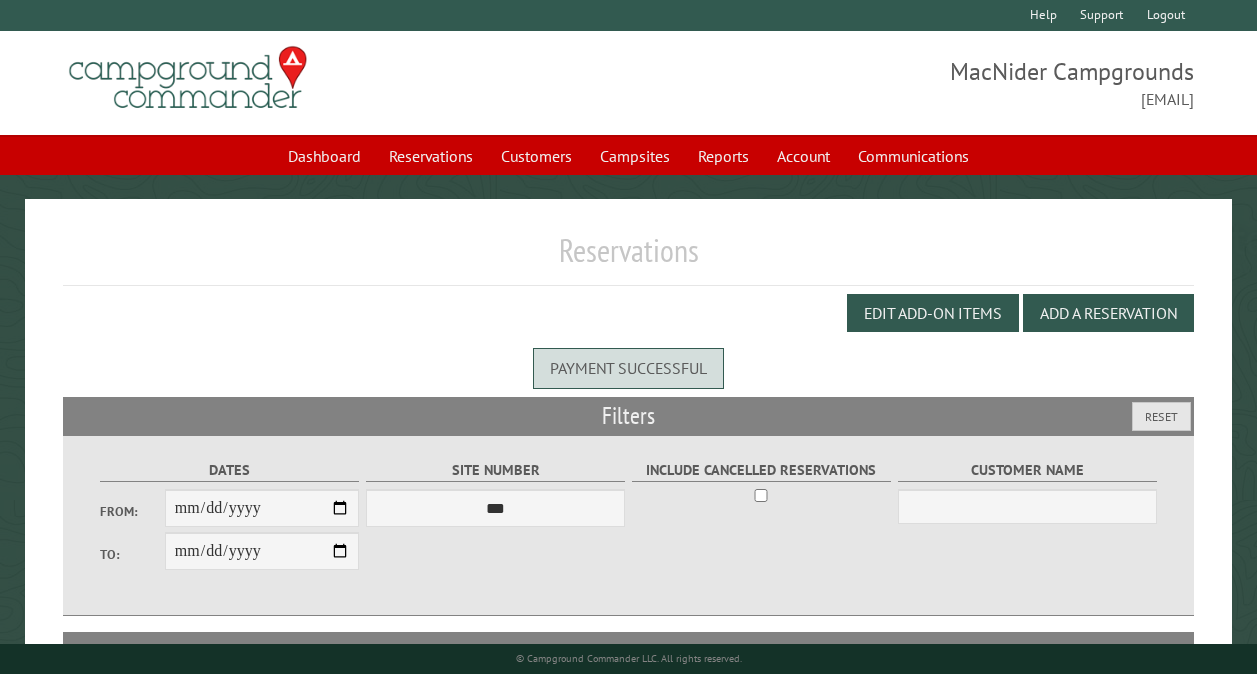 scroll, scrollTop: 0, scrollLeft: 0, axis: both 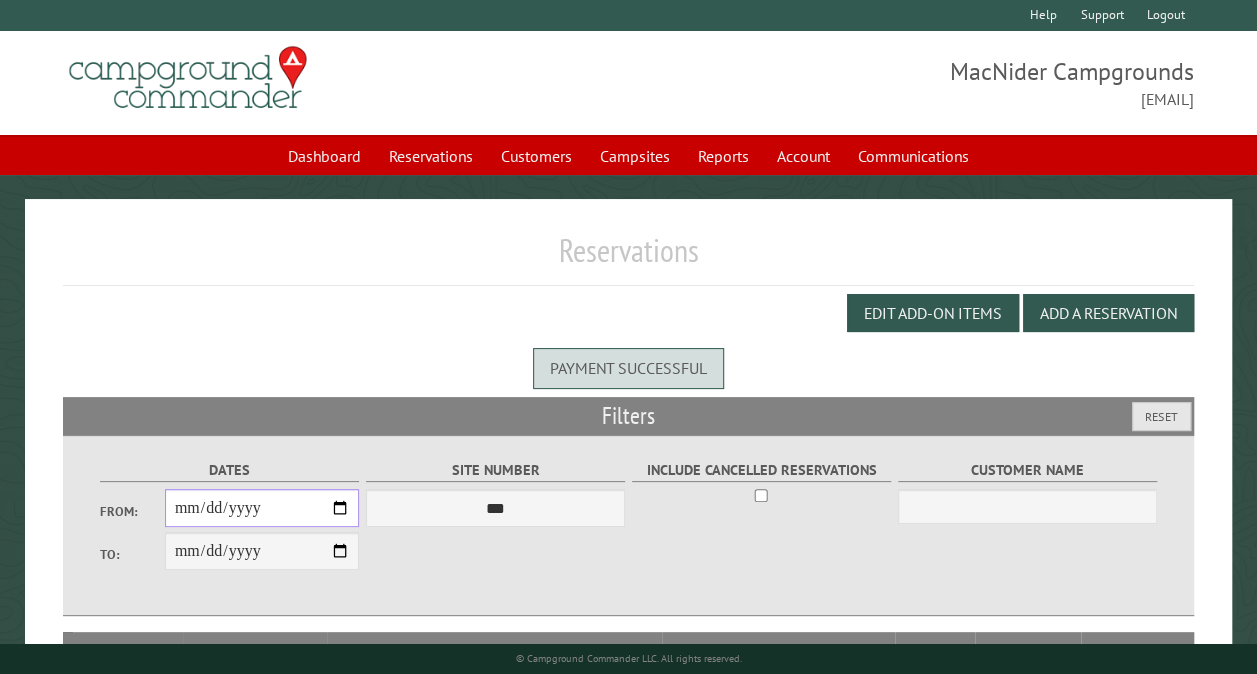 click on "From:" at bounding box center [262, 508] 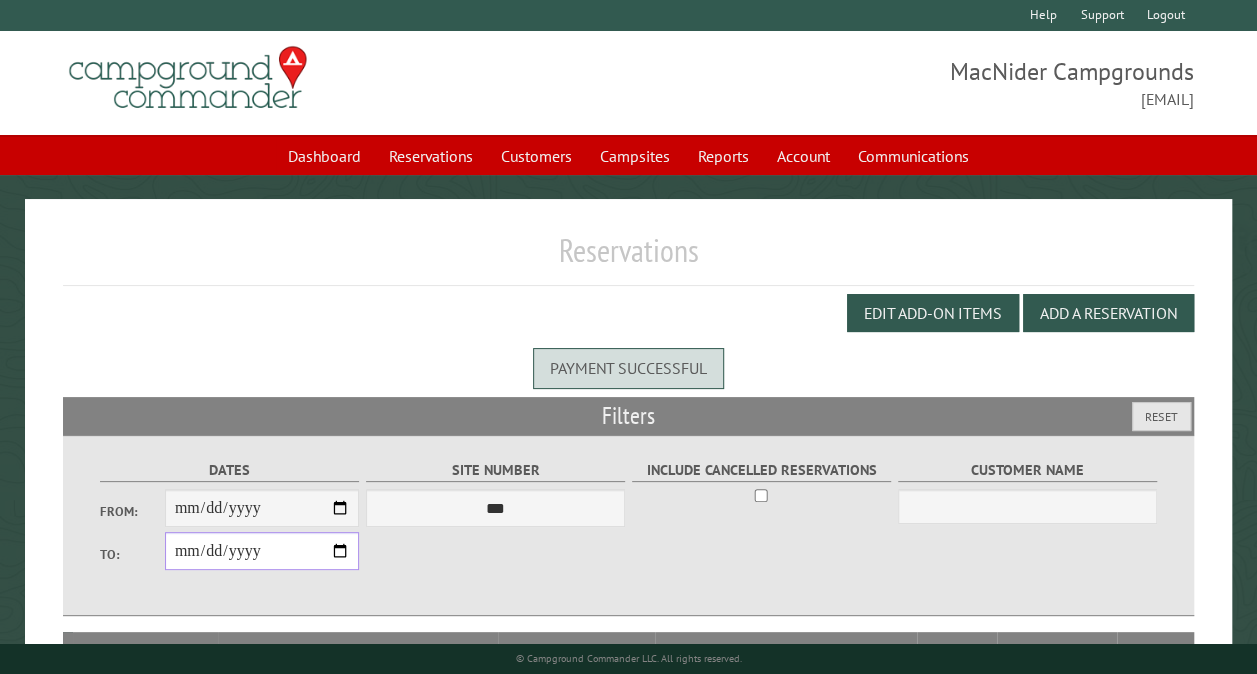 click on "**********" at bounding box center (262, 551) 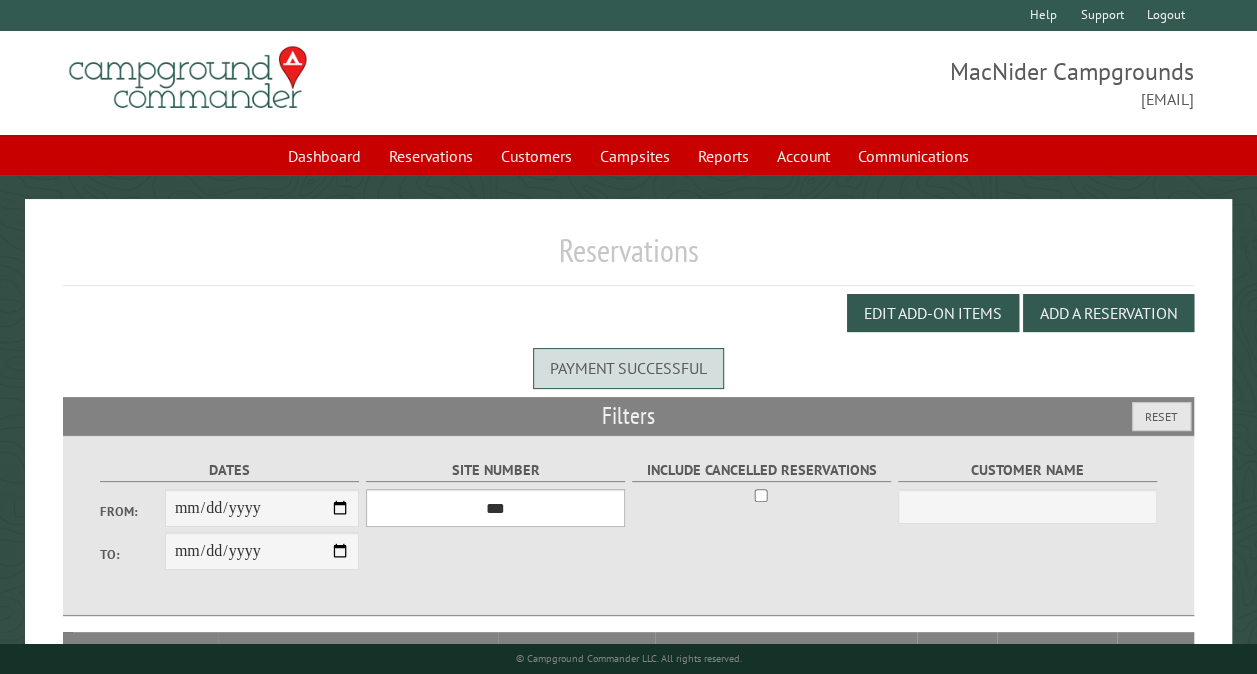 click on "*** ** ** ** ** ** ** ** ** ** *** *** *** *** ** ** ** ** ** ** ** ** ** *** *** ** ** ** ** ** ** ********* ** ** ** ** ** ** ** ** ** *** *** *** *** *** *** ** ** ** ** ** ** ** ** ** *** *** *** *** *** *** ** ** ** ** ** ** ** ** ** ** ** ** ** ** ** ** ** ** ** ** ** ** ** ** *** *** *** *** *** ***" at bounding box center (495, 508) 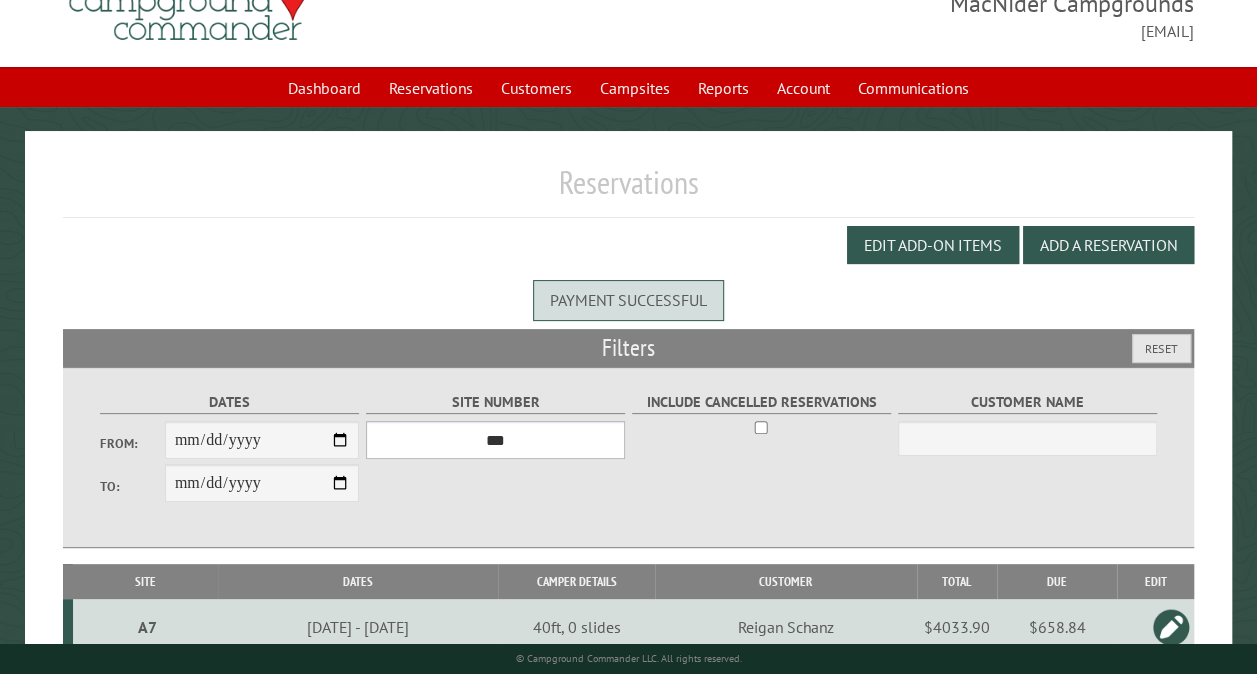 scroll, scrollTop: 100, scrollLeft: 0, axis: vertical 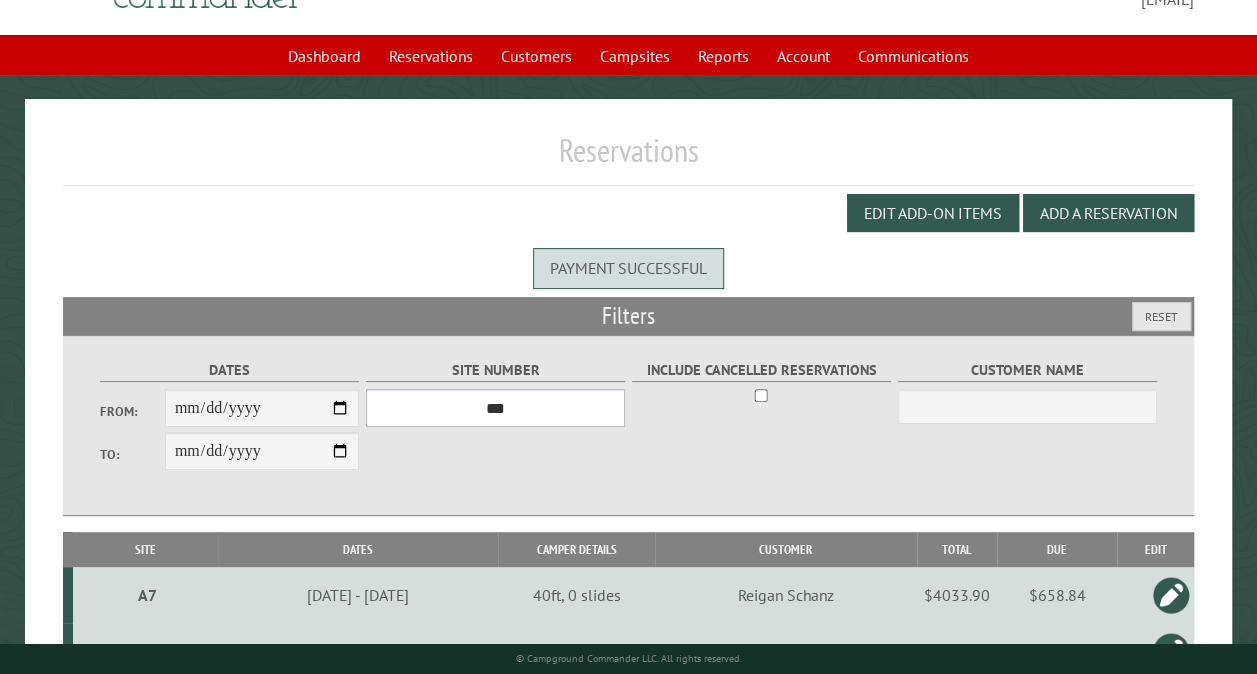 click on "*** ** ** ** ** ** ** ** ** ** *** *** *** *** ** ** ** ** ** ** ** ** ** *** *** ** ** ** ** ** ** ********* ** ** ** ** ** ** ** ** ** *** *** *** *** *** *** ** ** ** ** ** ** ** ** ** *** *** *** *** *** *** ** ** ** ** ** ** ** ** ** ** ** ** ** ** ** ** ** ** ** ** ** ** ** ** *** *** *** *** *** ***" at bounding box center [495, 408] 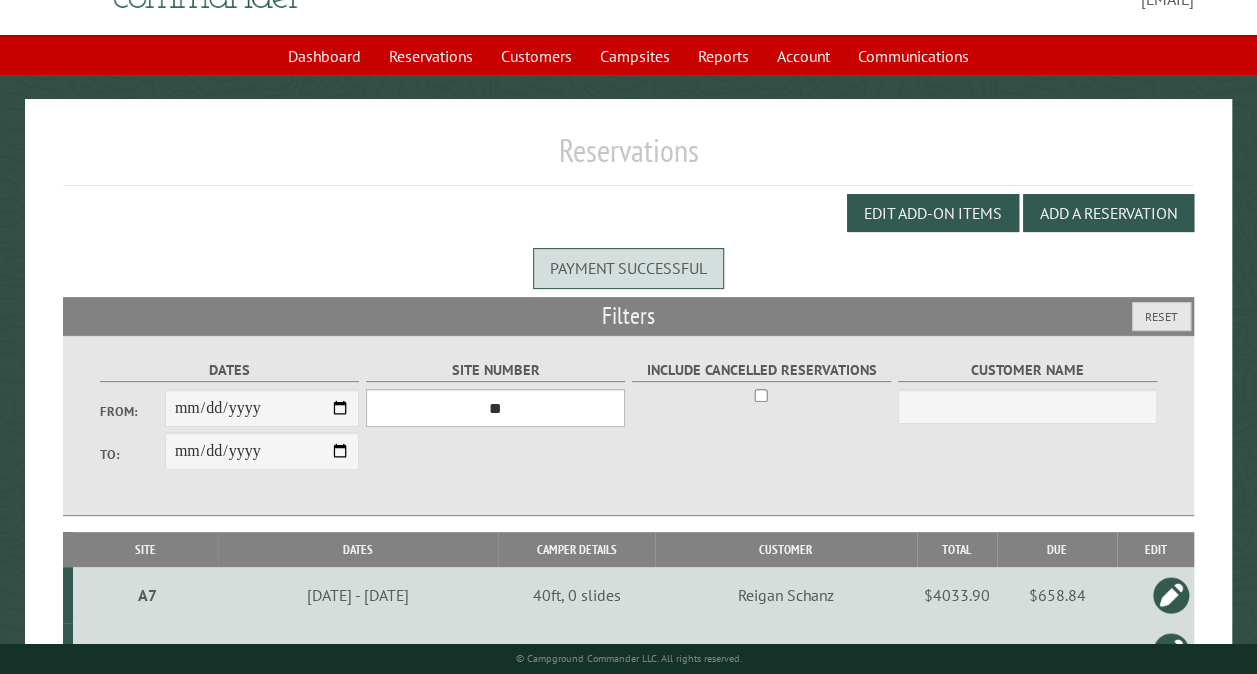 click on "*** ** ** ** ** ** ** ** ** ** *** *** *** *** ** ** ** ** ** ** ** ** ** *** *** ** ** ** ** ** ** ********* ** ** ** ** ** ** ** ** ** *** *** *** *** *** *** ** ** ** ** ** ** ** ** ** *** *** *** *** *** *** ** ** ** ** ** ** ** ** ** ** ** ** ** ** ** ** ** ** ** ** ** ** ** ** *** *** *** *** *** ***" at bounding box center [495, 408] 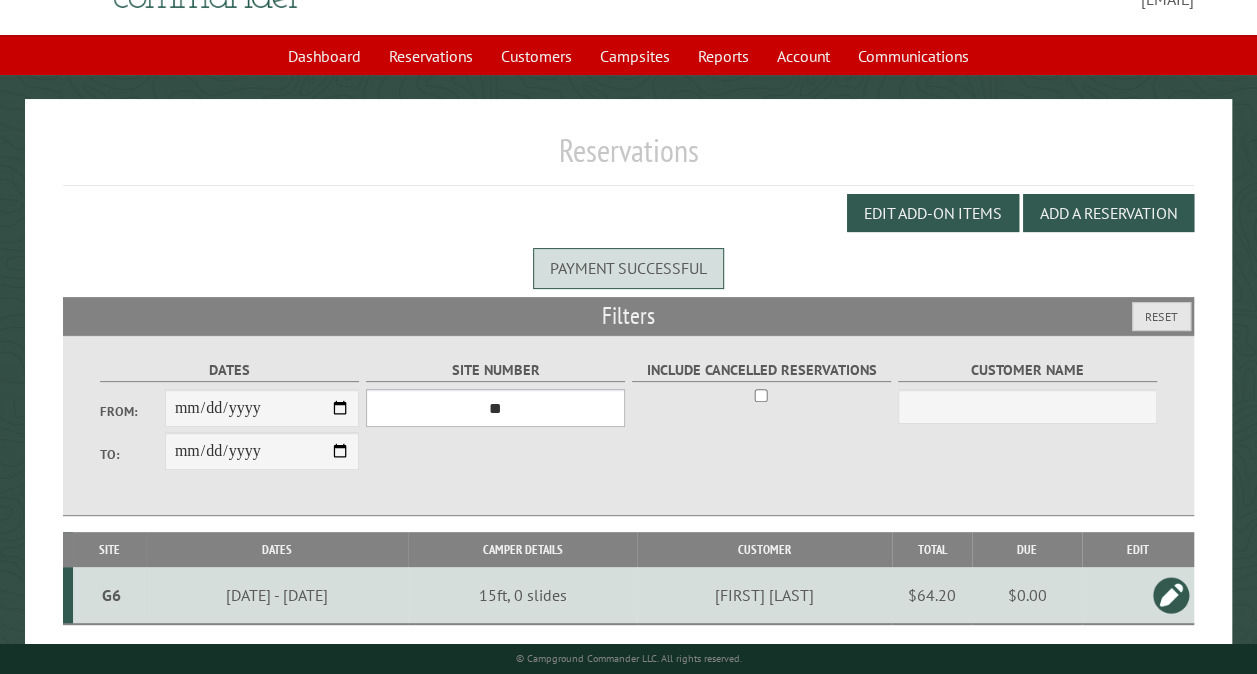 click on "*** ** ** ** ** ** ** ** ** ** *** *** *** *** ** ** ** ** ** ** ** ** ** *** *** ** ** ** ** ** ** ********* ** ** ** ** ** ** ** ** ** *** *** *** *** *** *** ** ** ** ** ** ** ** ** ** *** *** *** *** *** *** ** ** ** ** ** ** ** ** ** ** ** ** ** ** ** ** ** ** ** ** ** ** ** ** *** *** *** *** *** ***" at bounding box center [495, 408] 